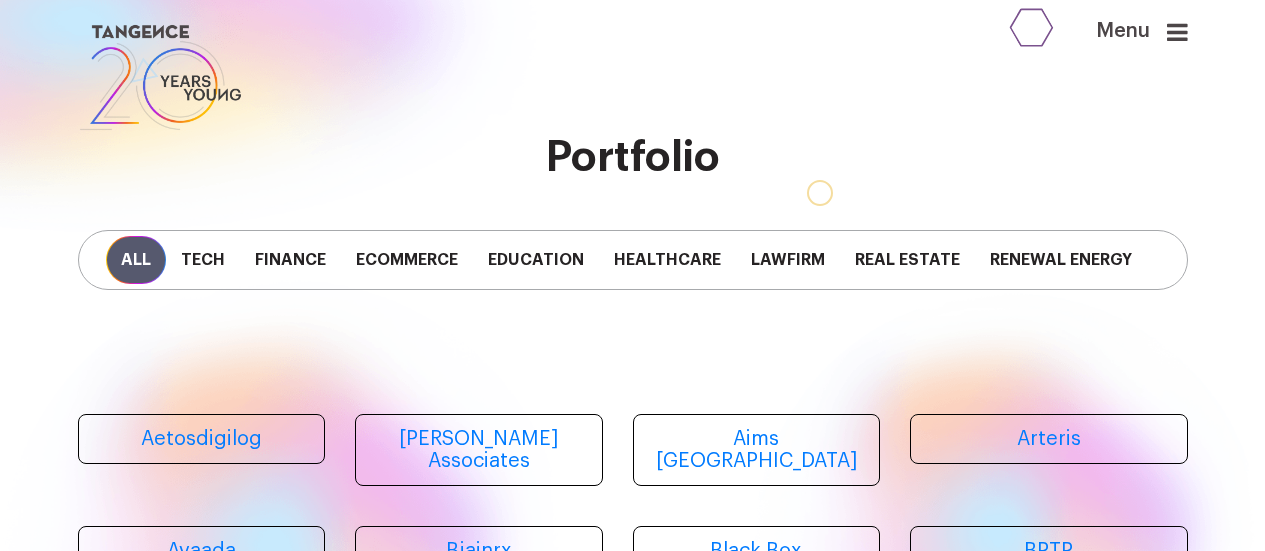 scroll, scrollTop: 0, scrollLeft: 0, axis: both 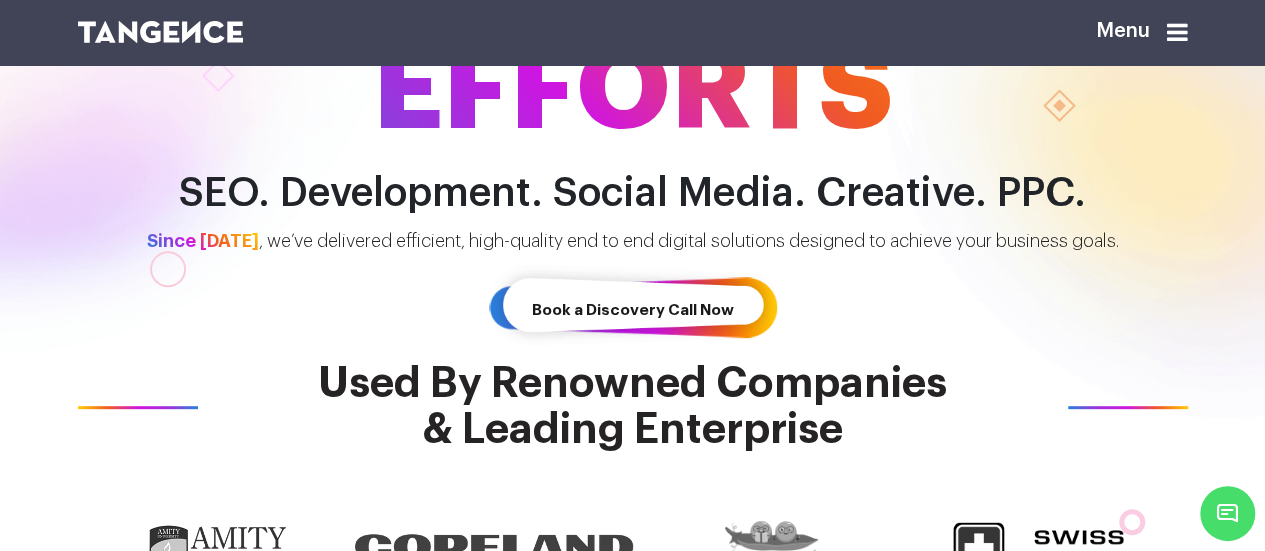 click at bounding box center (1177, 32) 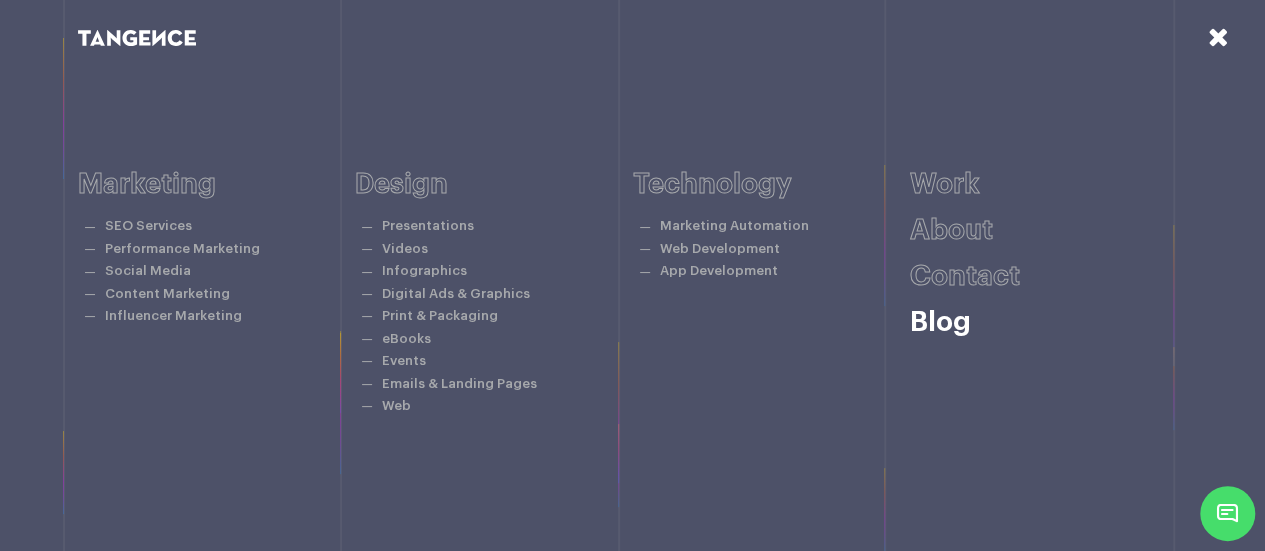 click on "Blog" at bounding box center [940, 322] 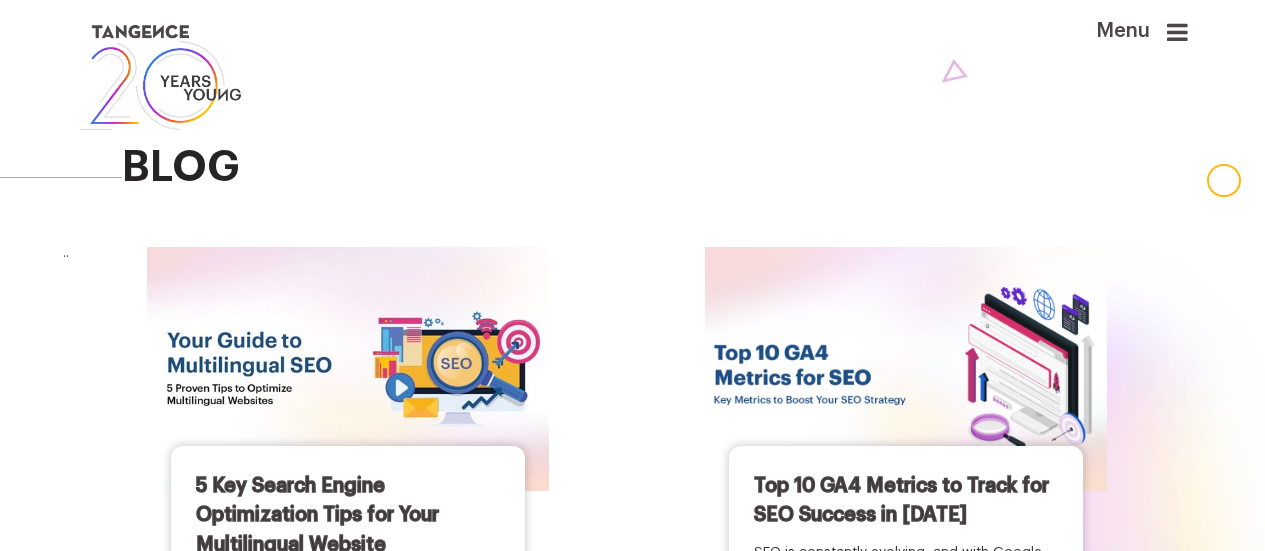 scroll, scrollTop: 0, scrollLeft: 0, axis: both 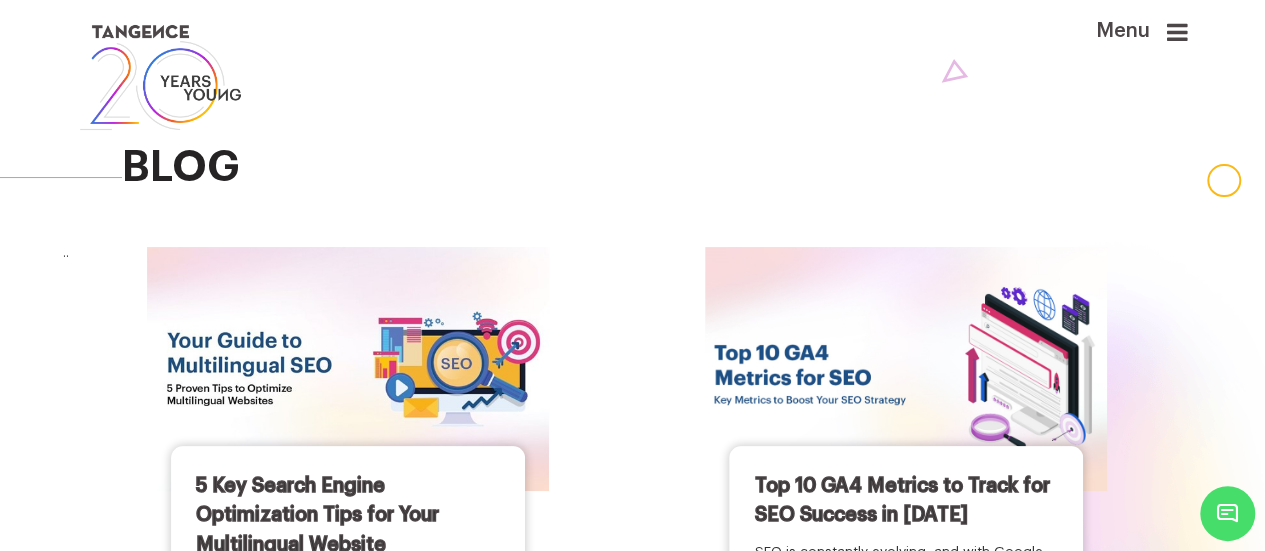 click at bounding box center [161, 77] 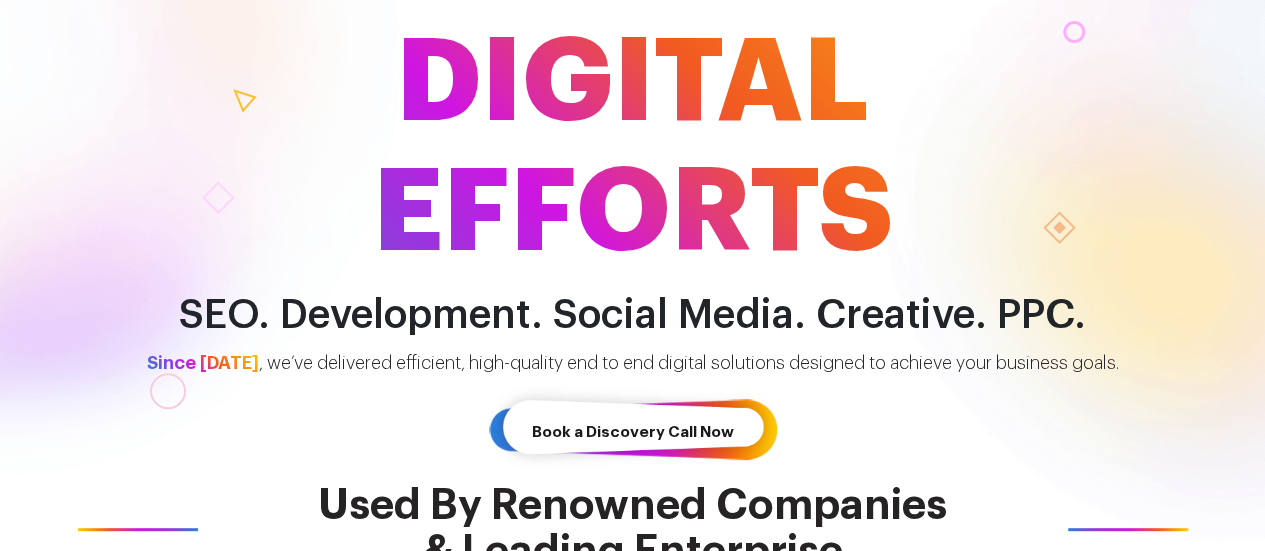 scroll, scrollTop: 0, scrollLeft: 0, axis: both 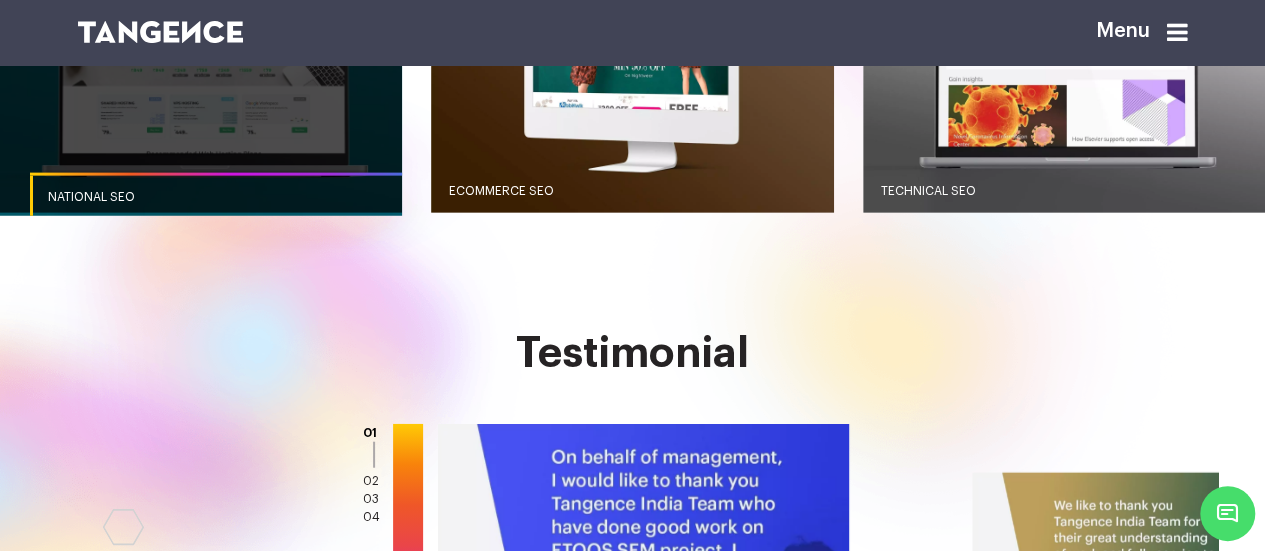 click at bounding box center [201, 79] 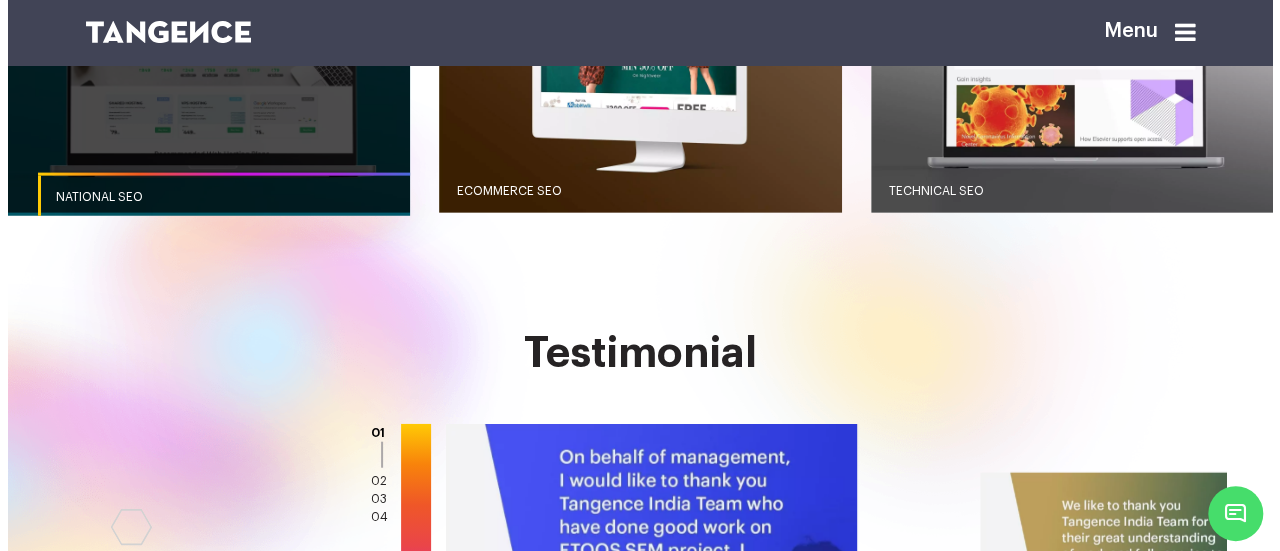 scroll, scrollTop: 0, scrollLeft: 0, axis: both 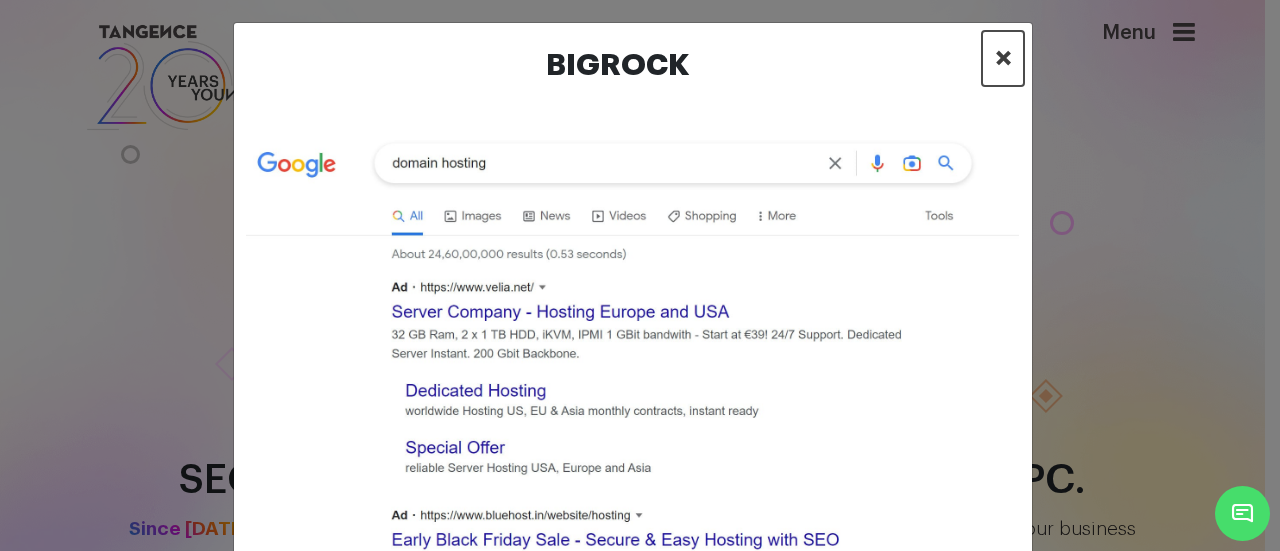 click on "×" at bounding box center (1003, 58) 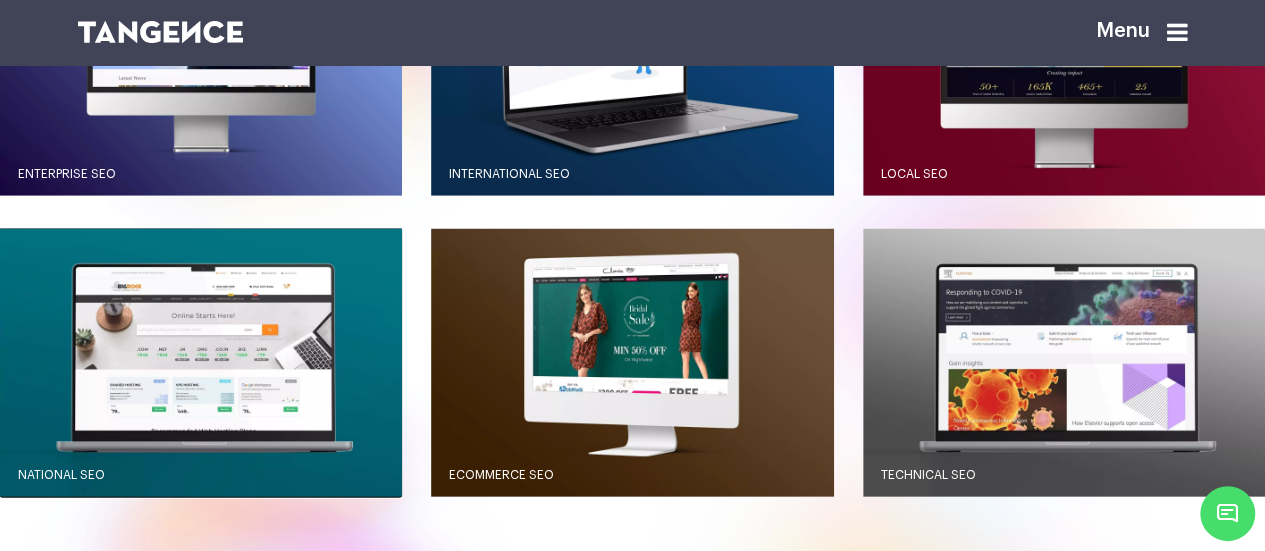 scroll, scrollTop: 1874, scrollLeft: 0, axis: vertical 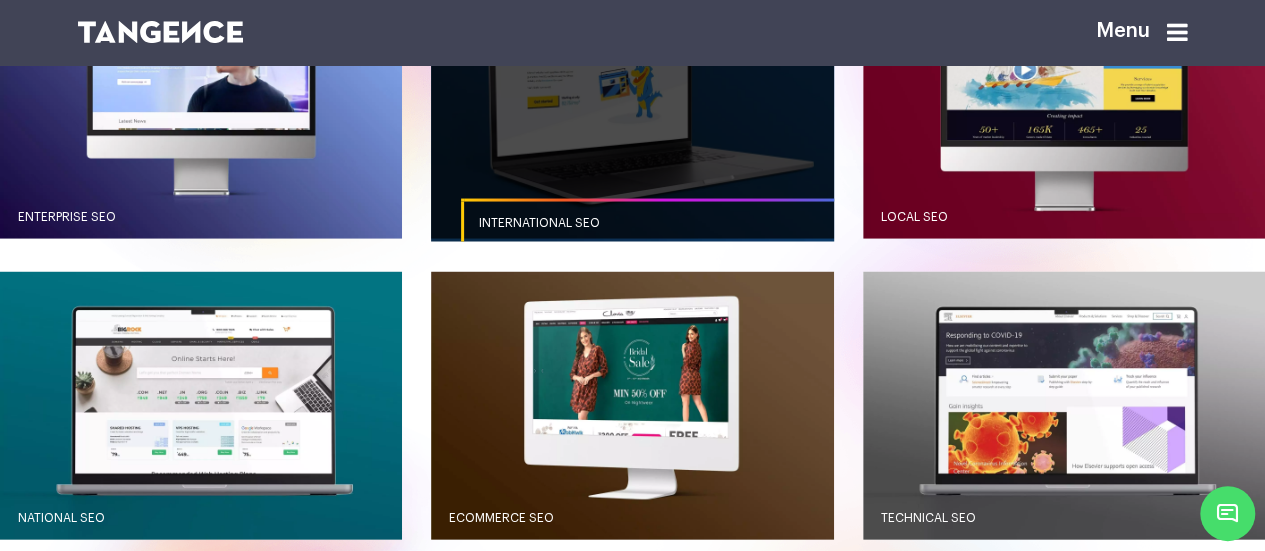 click at bounding box center [632, 103] 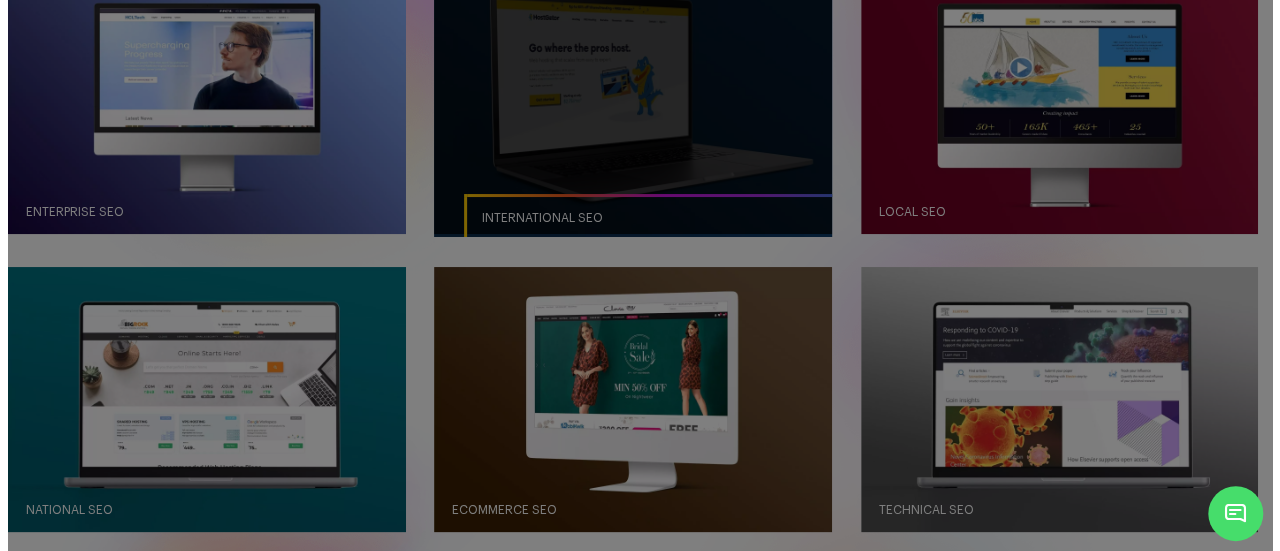 scroll, scrollTop: 0, scrollLeft: 0, axis: both 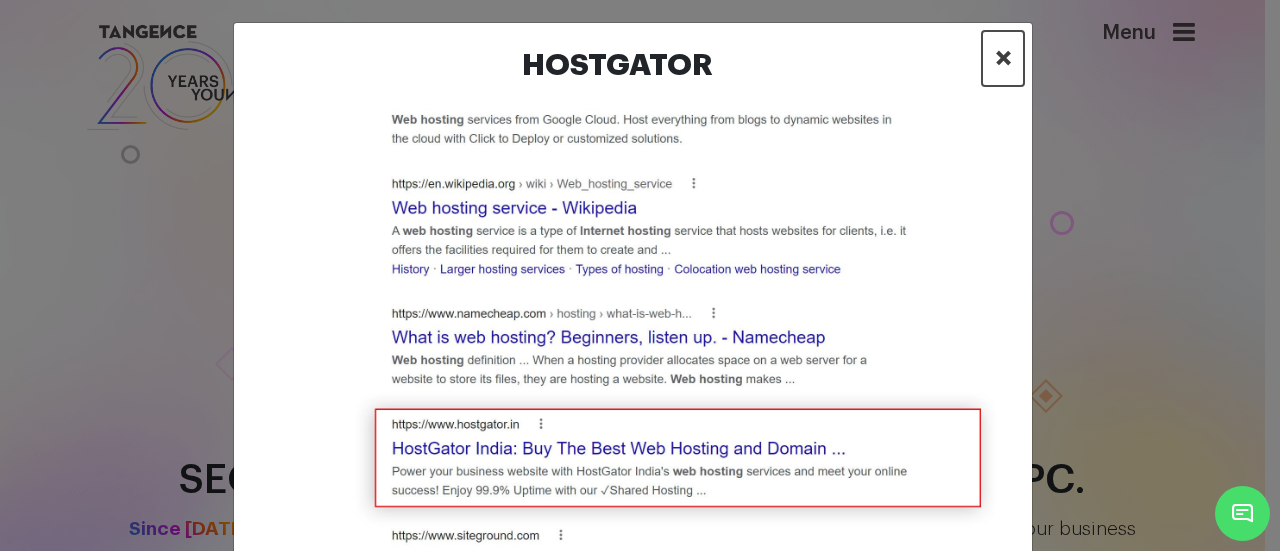 click on "×" at bounding box center (1003, 58) 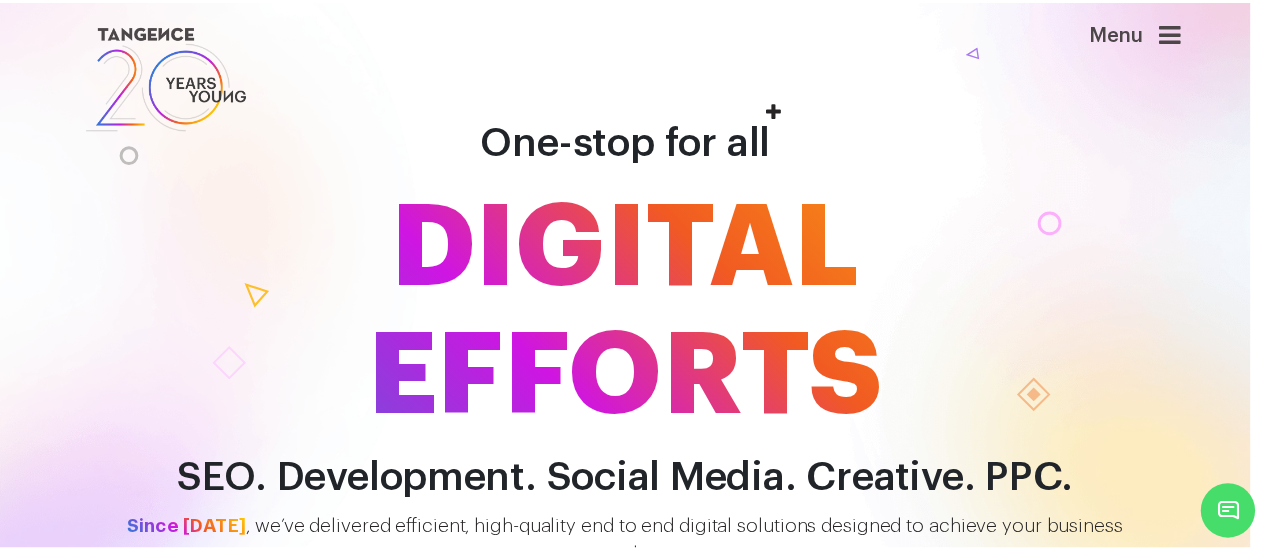 scroll, scrollTop: 1772, scrollLeft: 0, axis: vertical 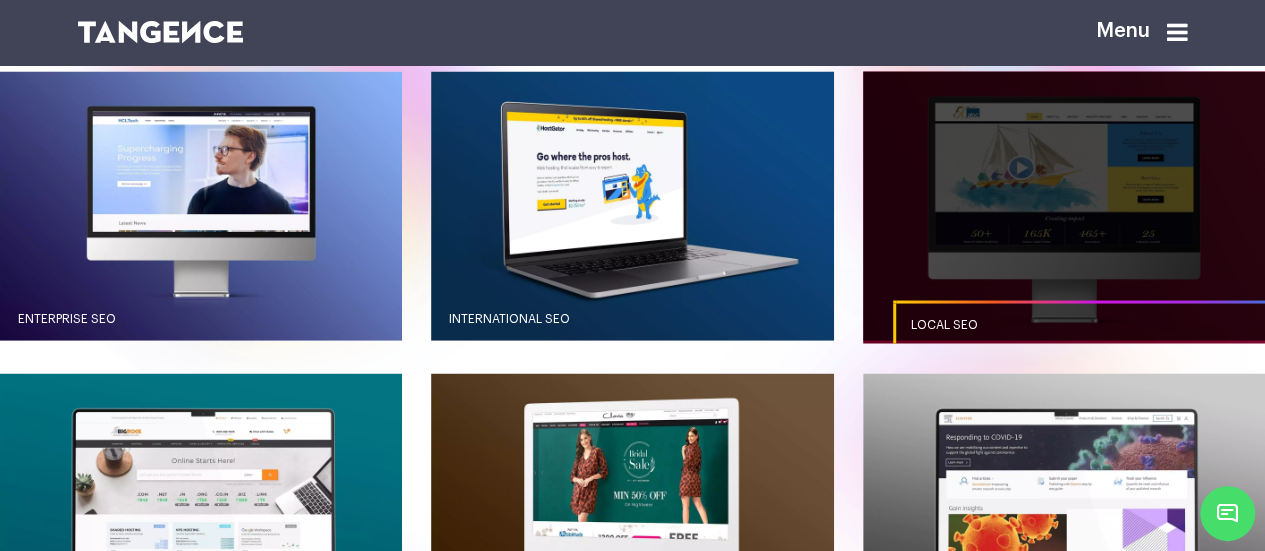 click at bounding box center (1064, 205) 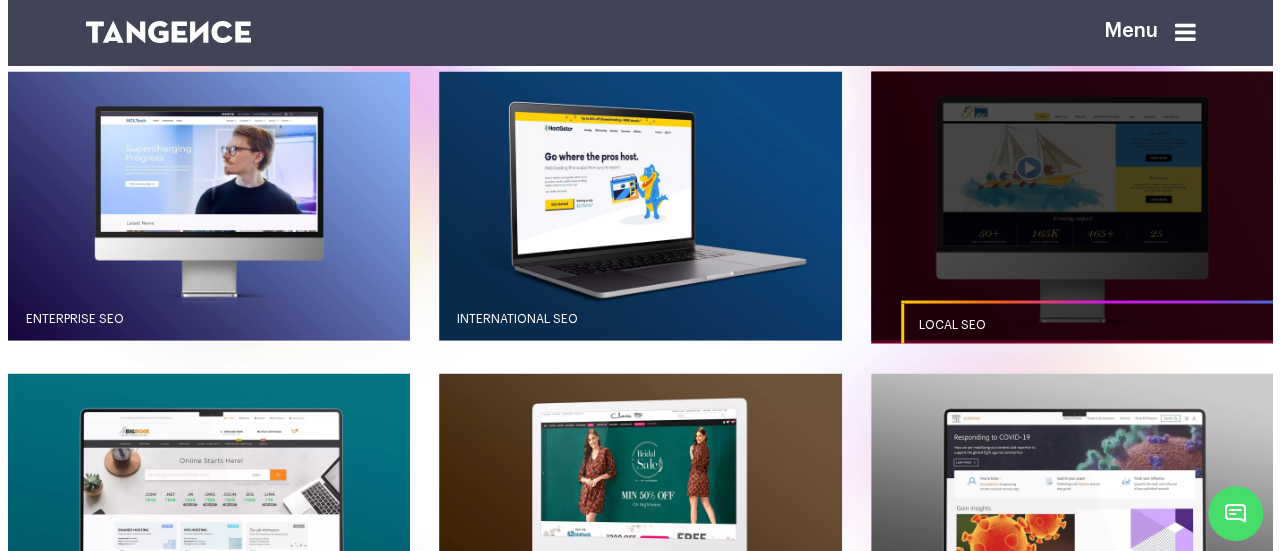 scroll, scrollTop: 0, scrollLeft: 0, axis: both 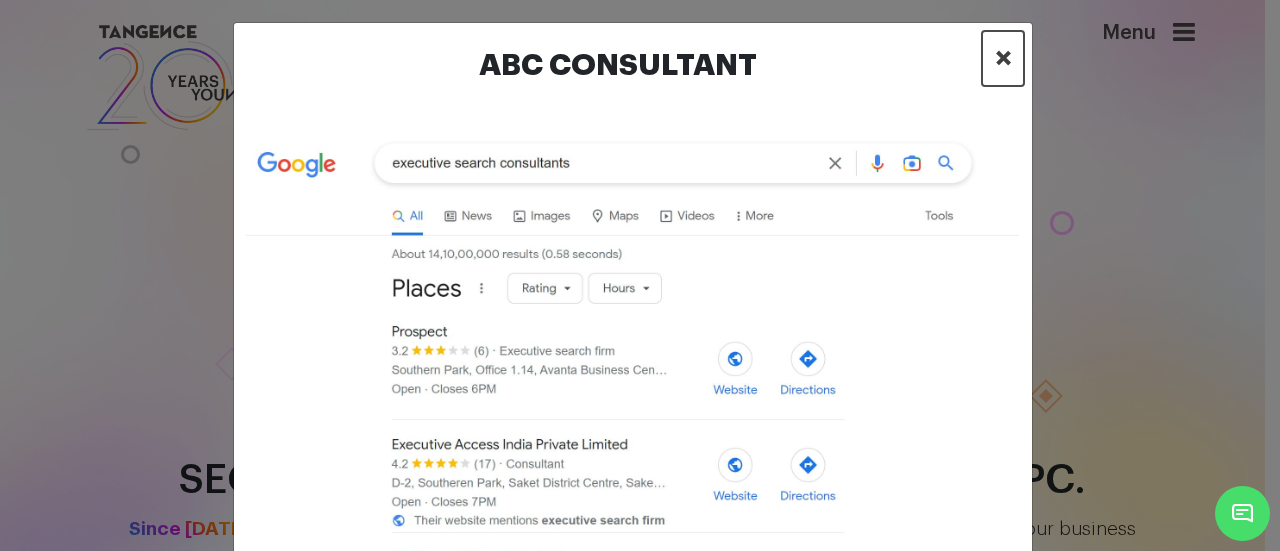 click on "×" at bounding box center [1003, 58] 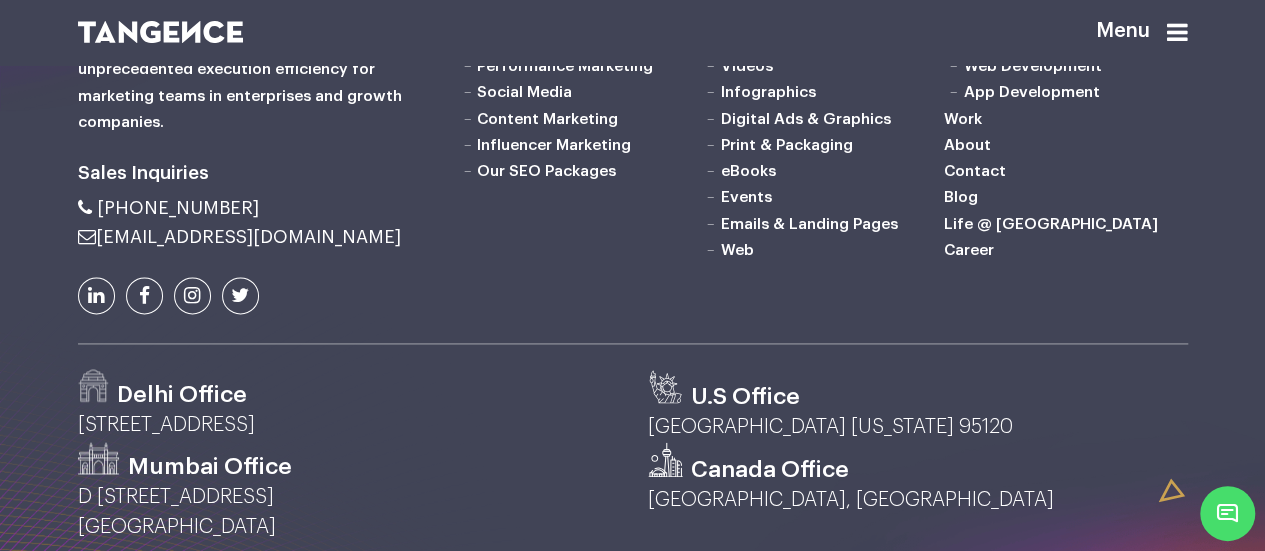scroll, scrollTop: 5072, scrollLeft: 0, axis: vertical 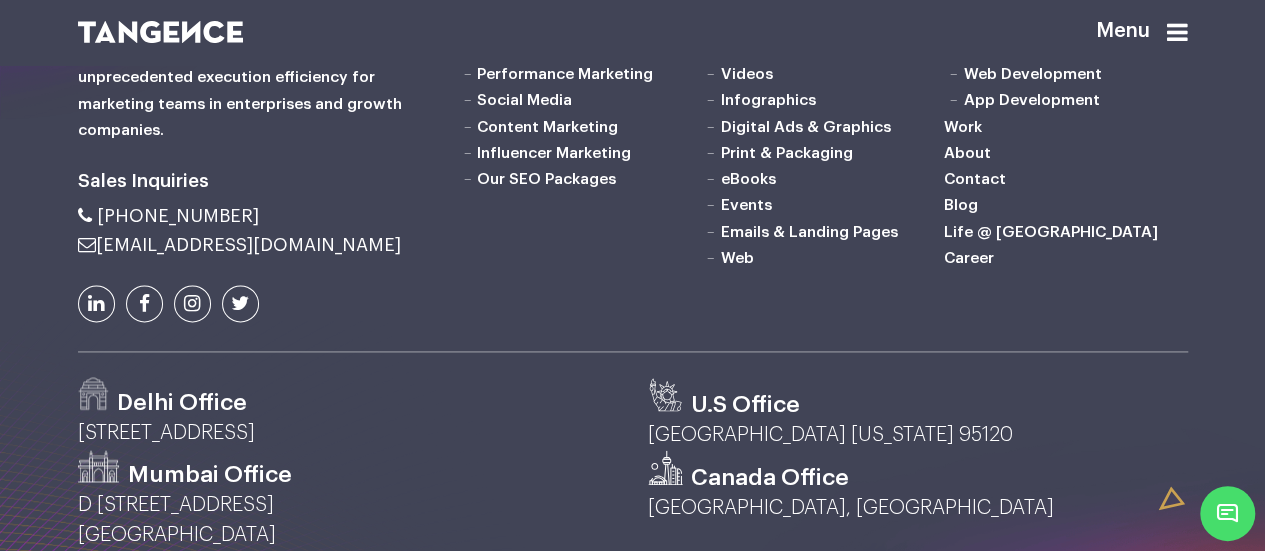 click on "SEO Services" at bounding box center (527, 48) 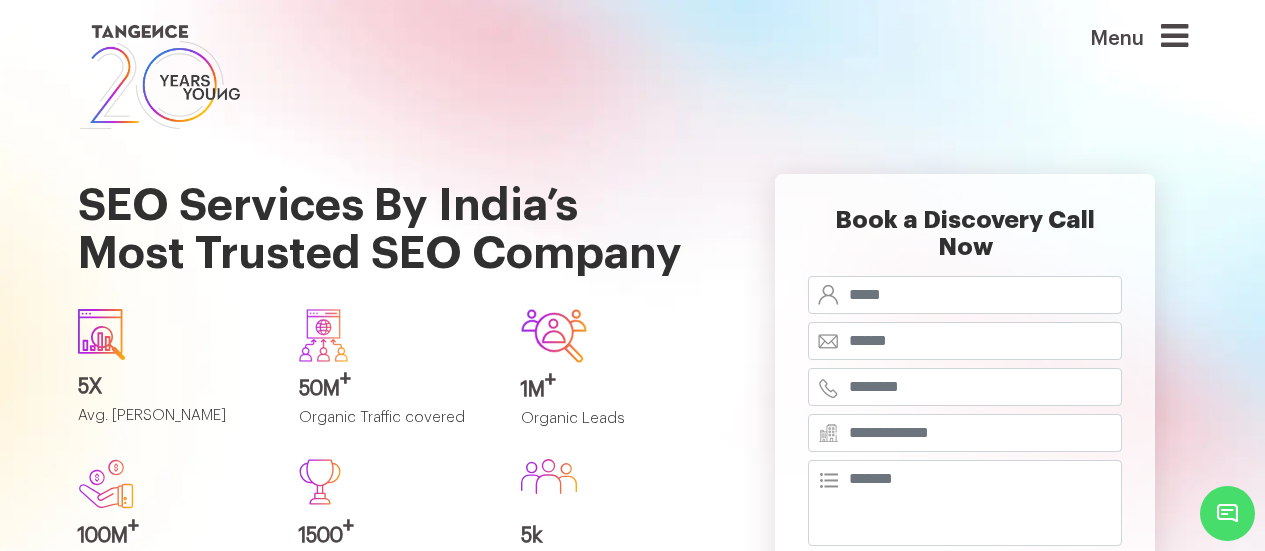 scroll, scrollTop: 0, scrollLeft: 0, axis: both 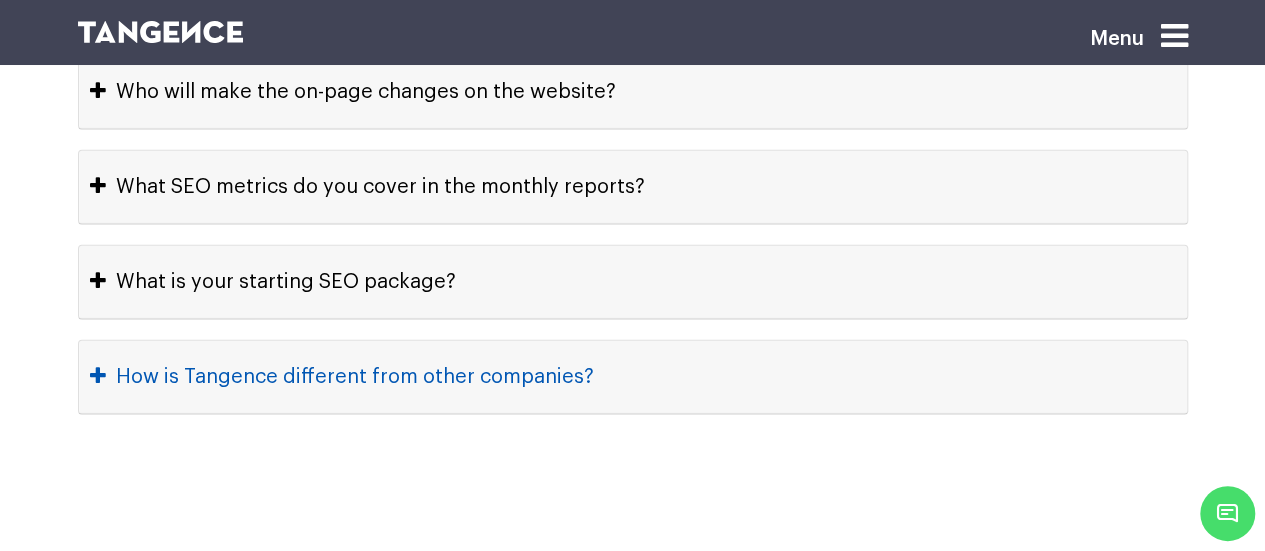 click on "How is Tangence different from other companies?" at bounding box center (633, 377) 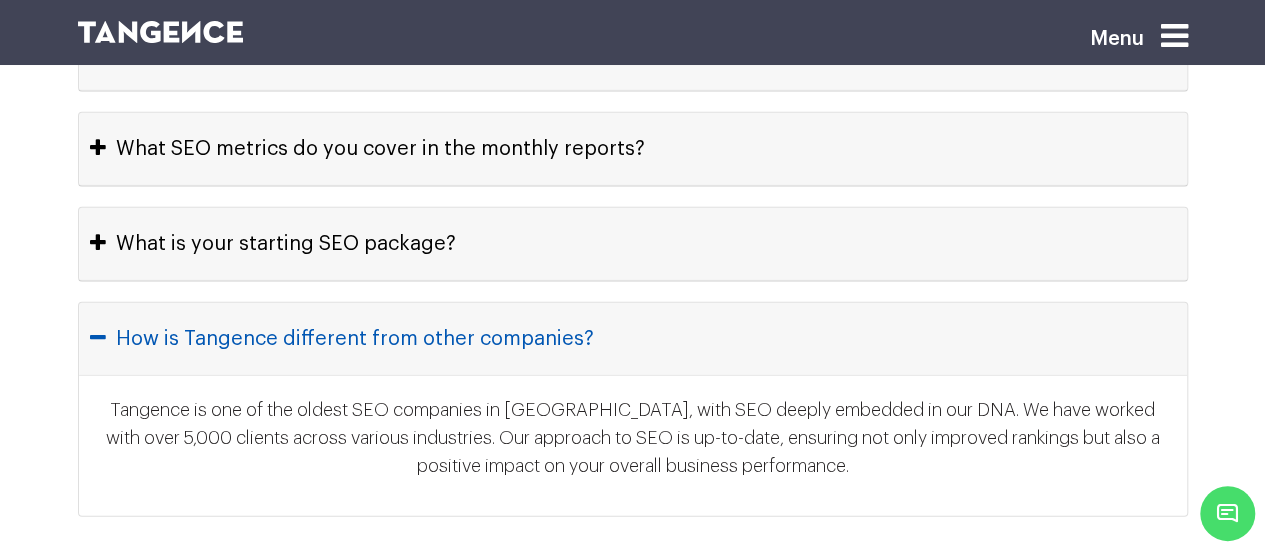 scroll, scrollTop: 9888, scrollLeft: 0, axis: vertical 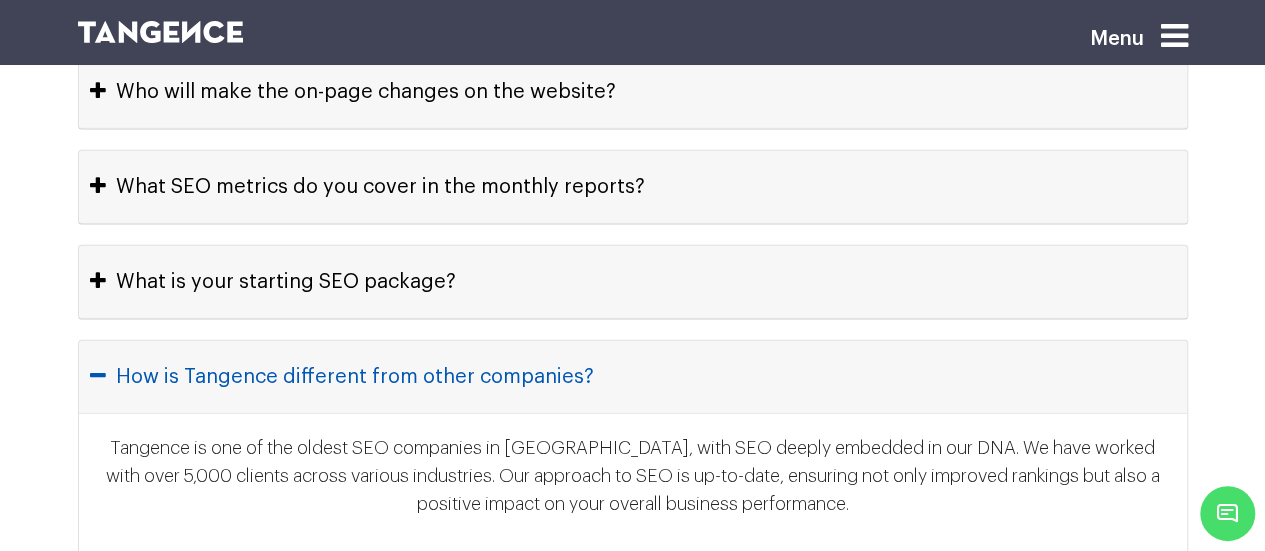 click on "How is Tangence different from other companies?" at bounding box center [633, 377] 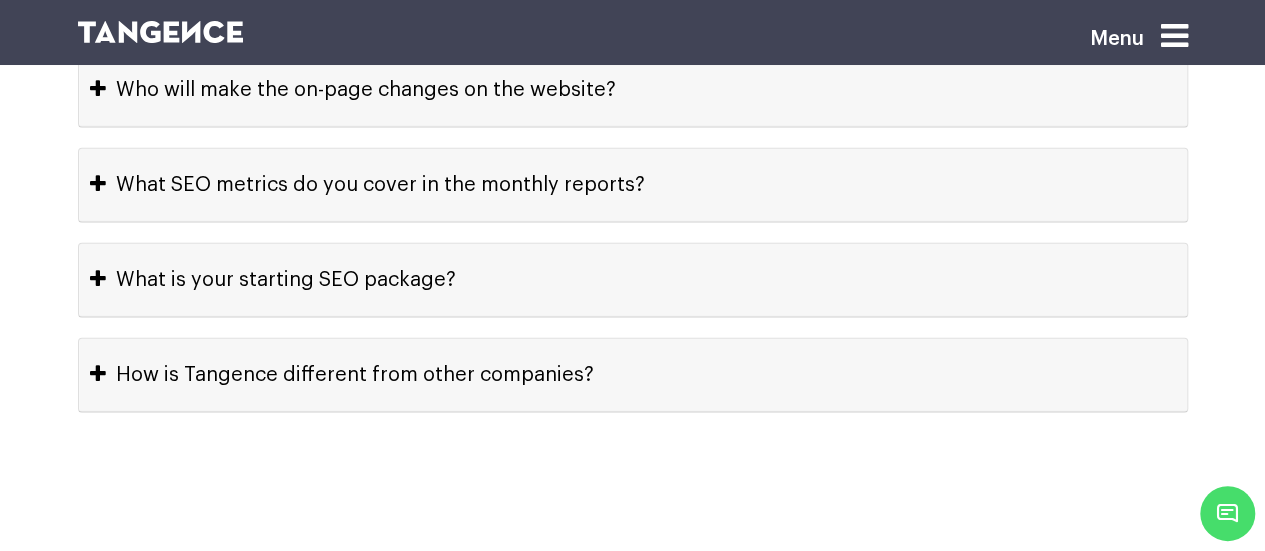 scroll, scrollTop: 9888, scrollLeft: 0, axis: vertical 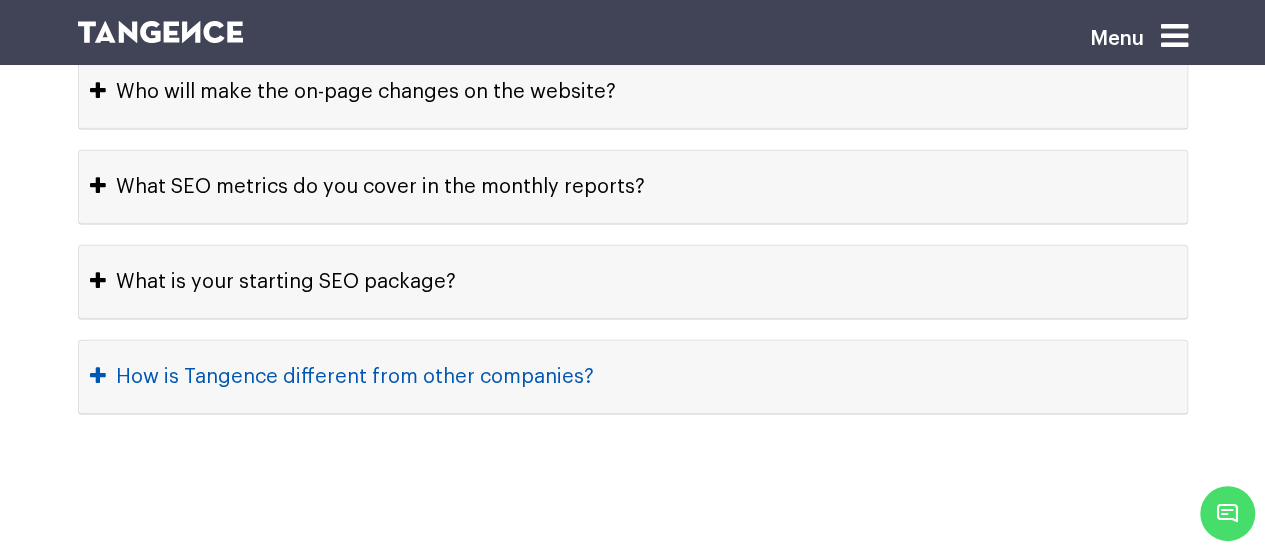 click on "How is Tangence different from other companies?" at bounding box center [633, 377] 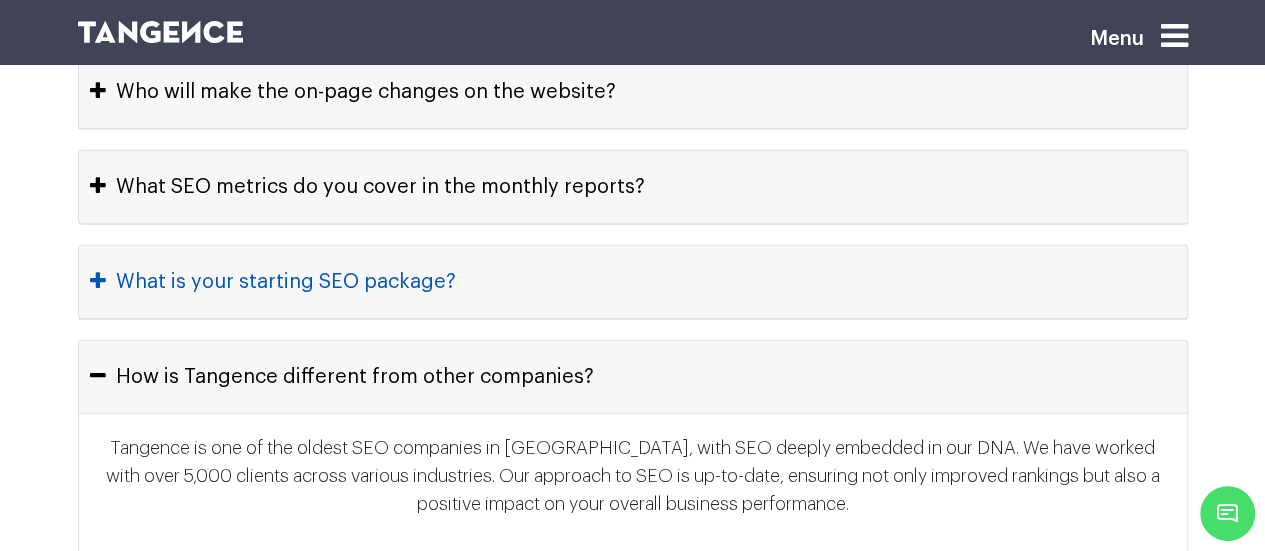 click on "What is your starting SEO package?" at bounding box center (633, 282) 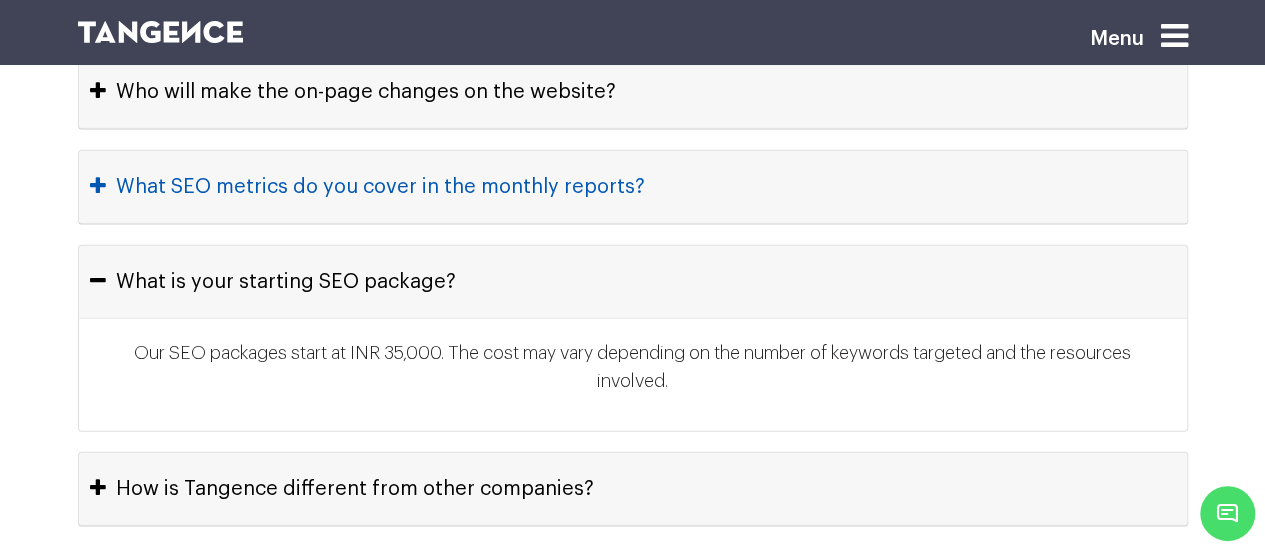 click on "What SEO metrics do you cover in the monthly reports?" at bounding box center [633, 187] 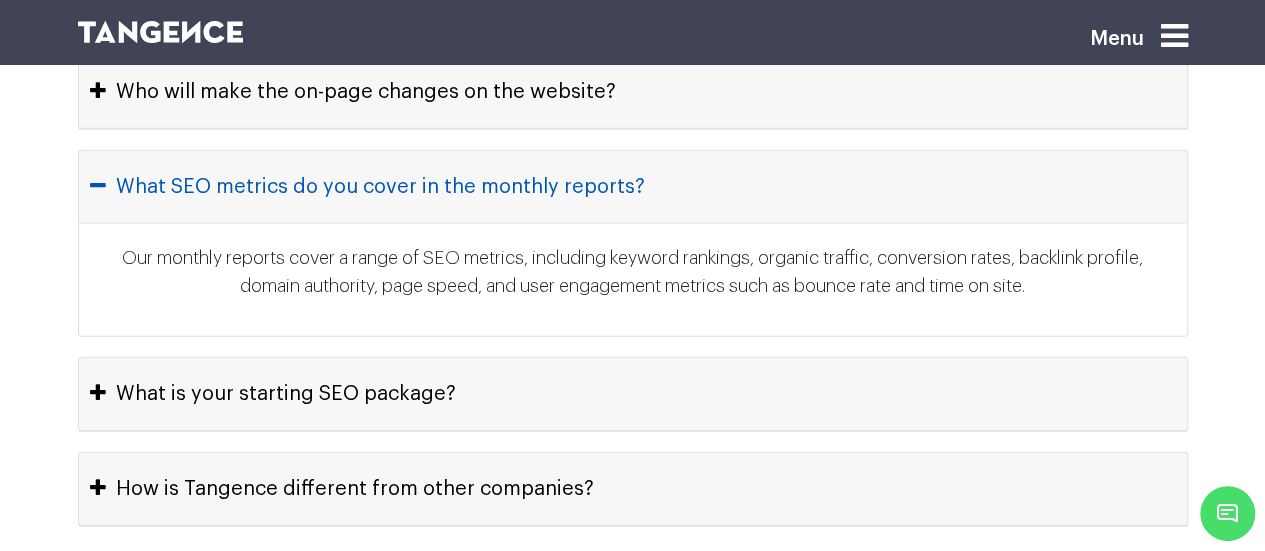 scroll, scrollTop: 9788, scrollLeft: 0, axis: vertical 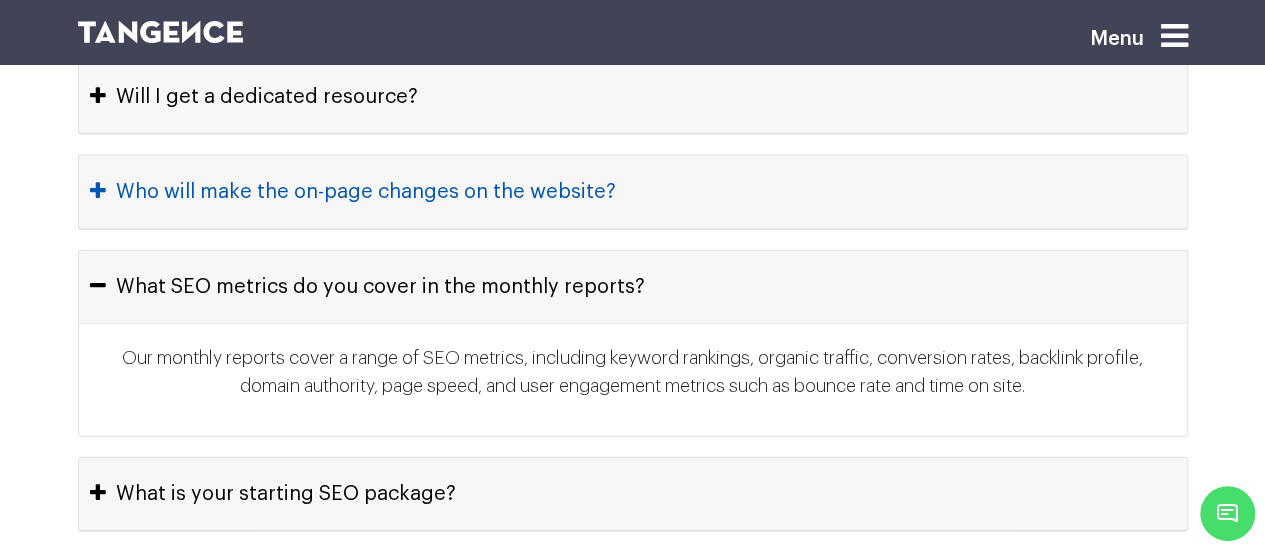 click on "Who will make the on-page changes on the website?" at bounding box center (633, 192) 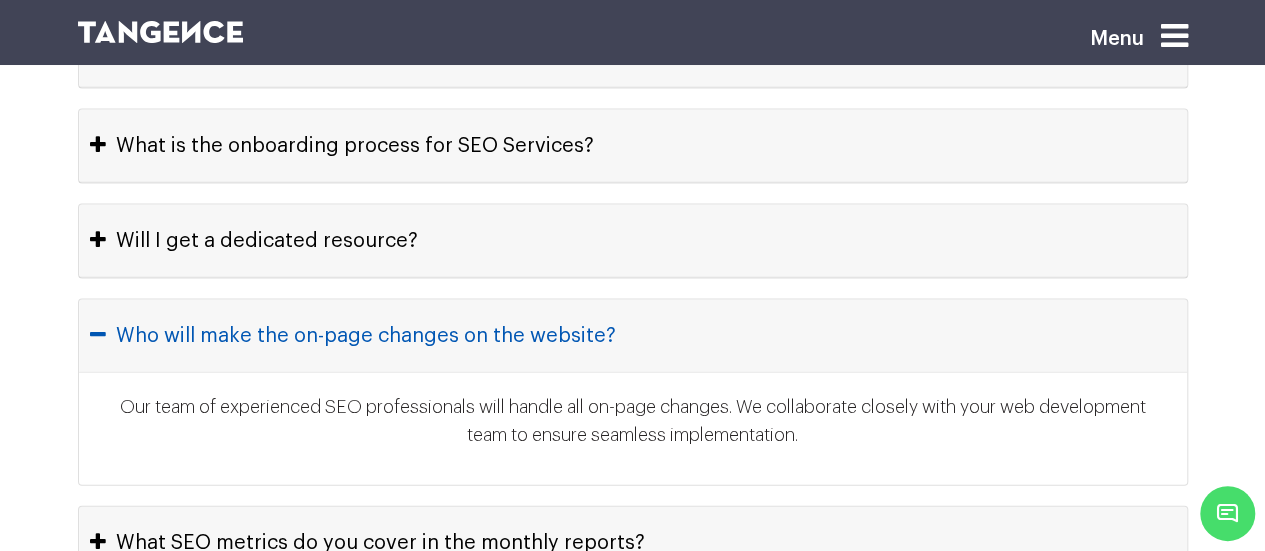scroll, scrollTop: 9588, scrollLeft: 0, axis: vertical 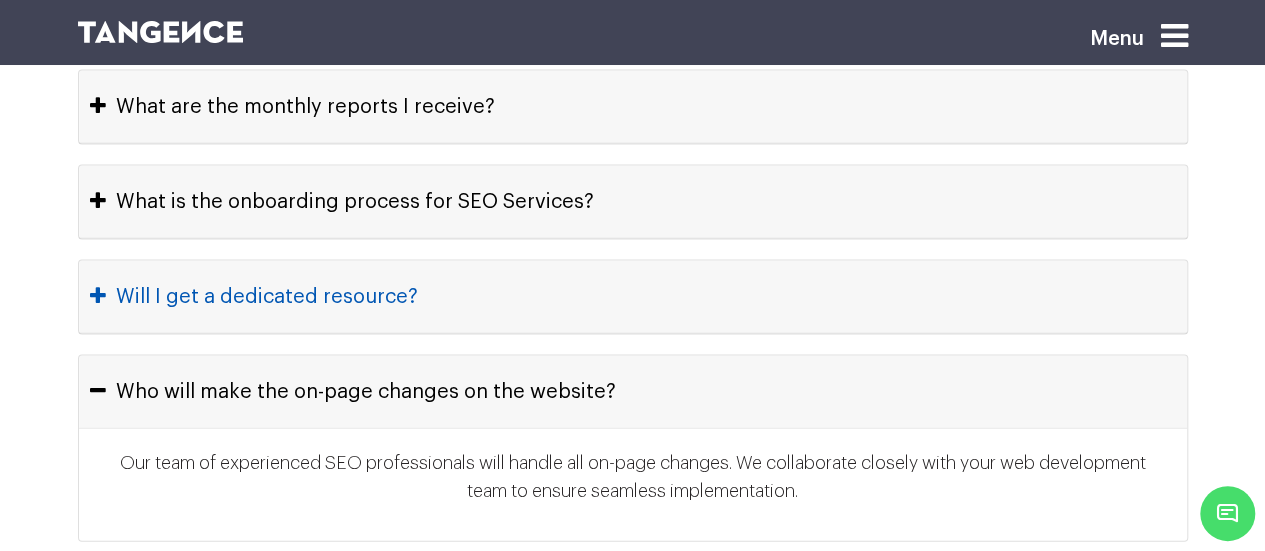 click on "Will I get a dedicated resource?" at bounding box center (633, 297) 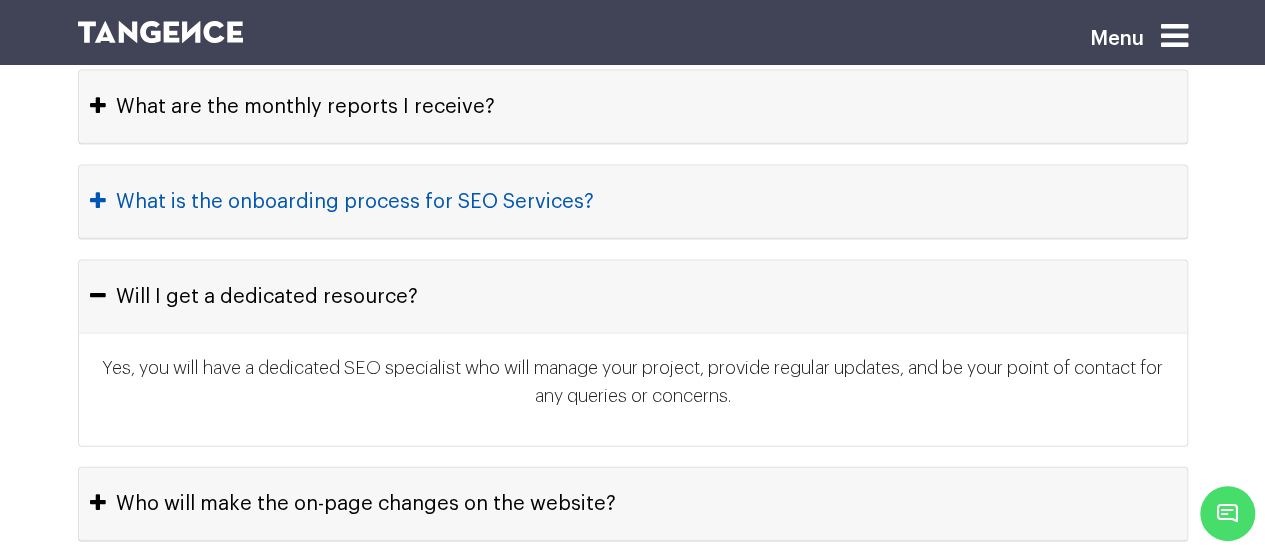click on "What is the onboarding process for SEO Services?" at bounding box center (633, 202) 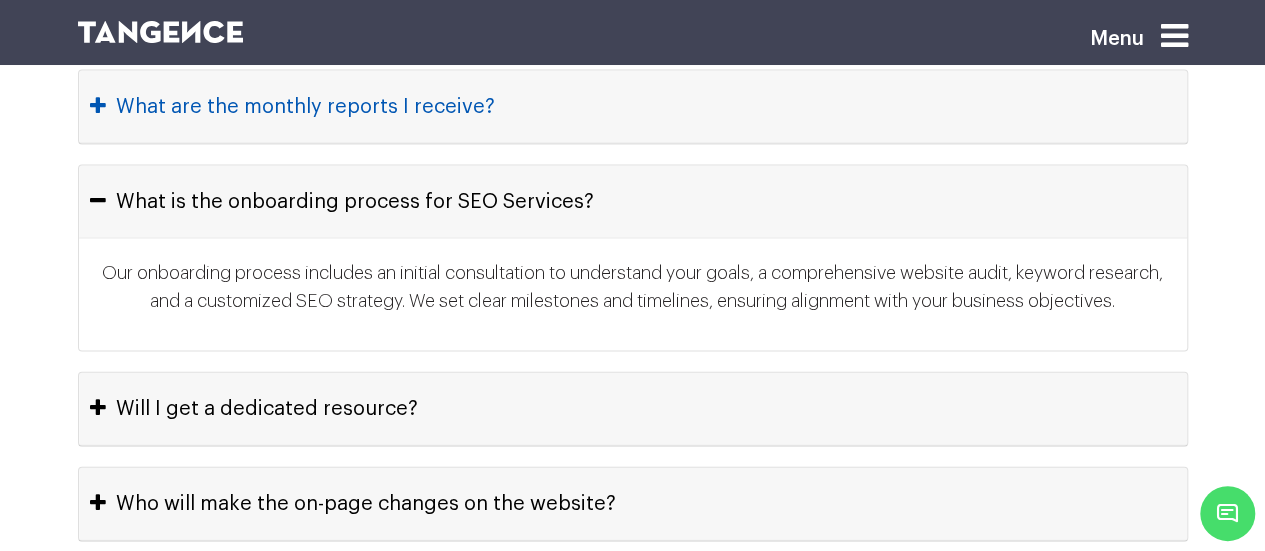 click on "What are the monthly reports I receive?" at bounding box center [633, 107] 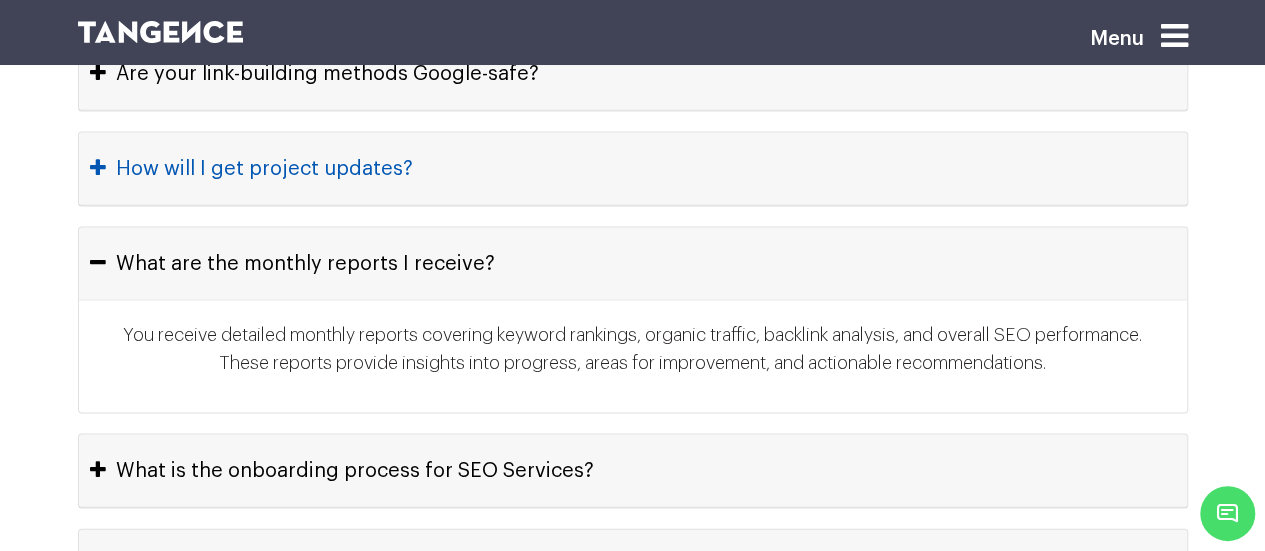 scroll, scrollTop: 9388, scrollLeft: 0, axis: vertical 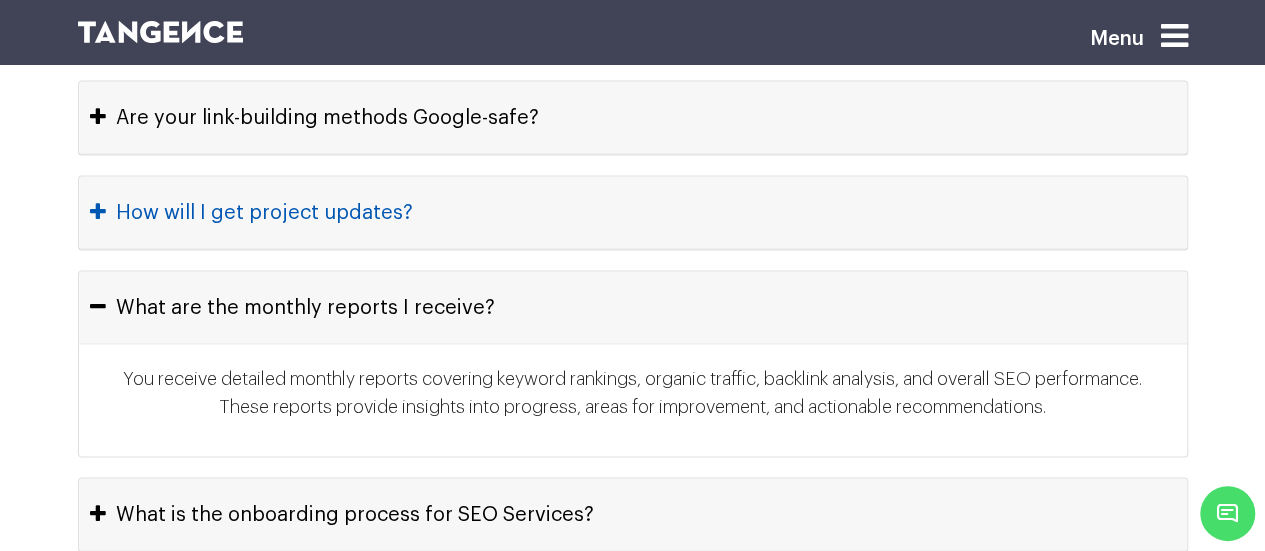 click on "How will I get project updates?" at bounding box center (633, 212) 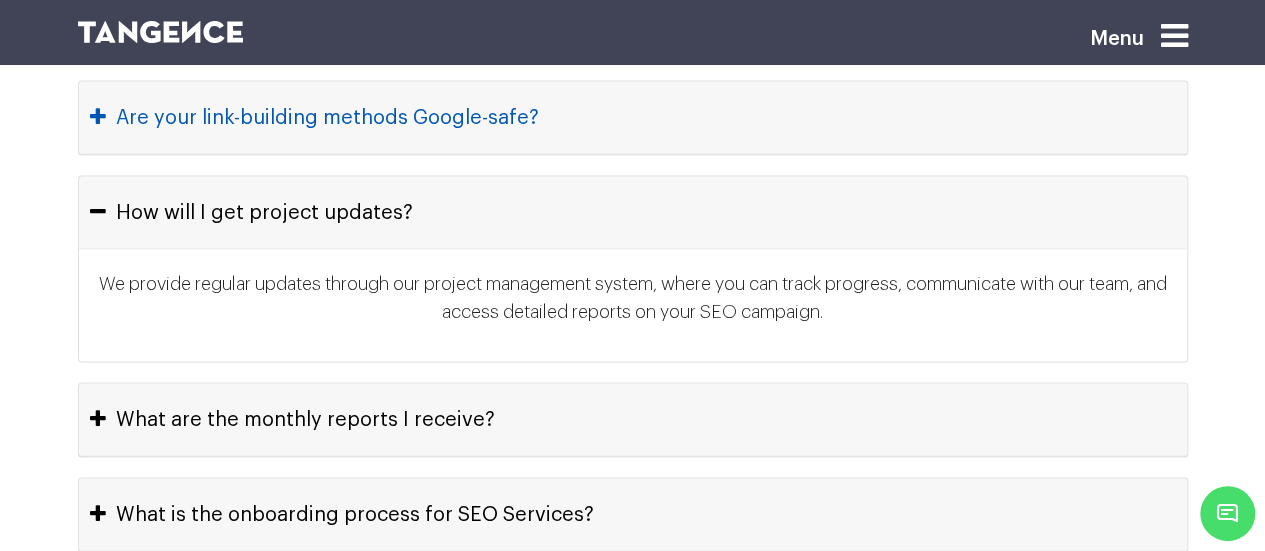 click on "Are your link-building methods Google-safe?" at bounding box center [633, 117] 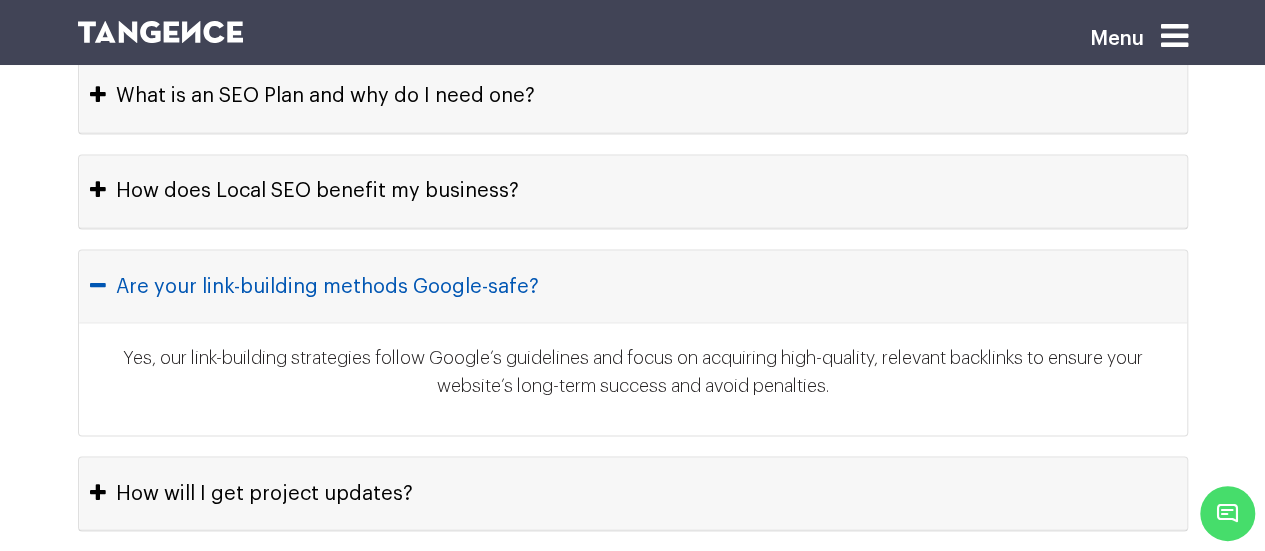 scroll, scrollTop: 9188, scrollLeft: 0, axis: vertical 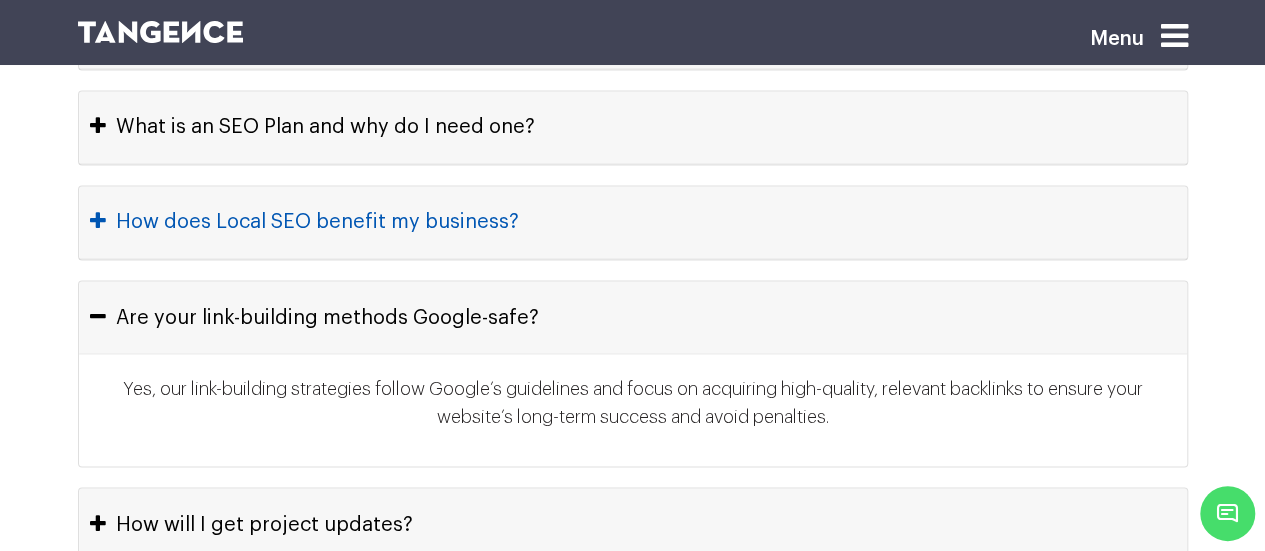 click on "How does Local SEO benefit my business?" at bounding box center [633, 222] 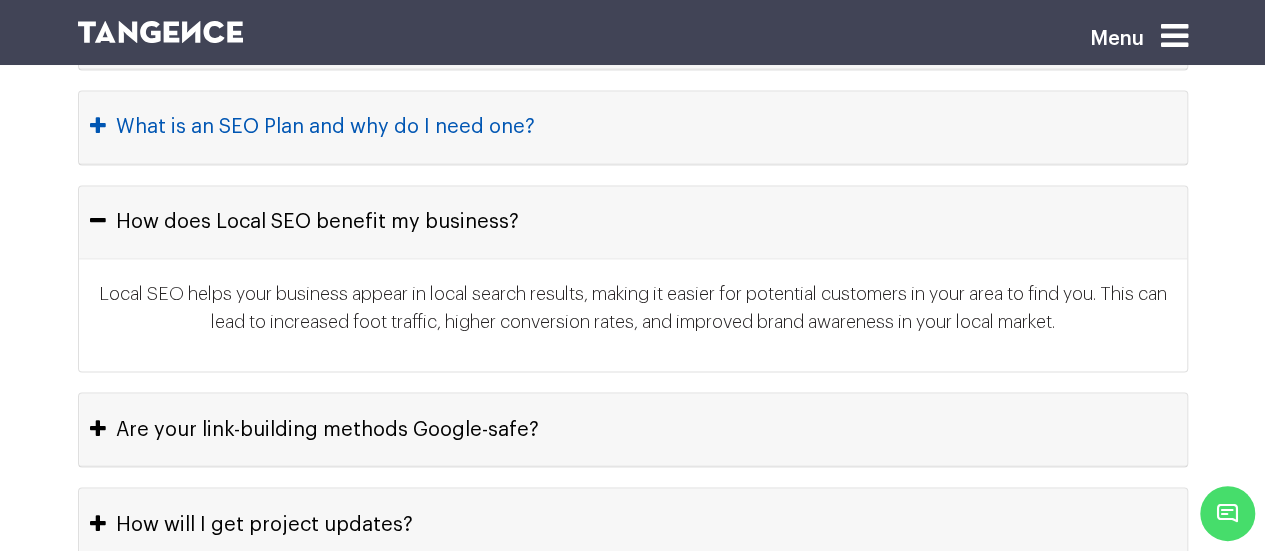 click on "What is an SEO Plan and why do I need one?" at bounding box center (633, 127) 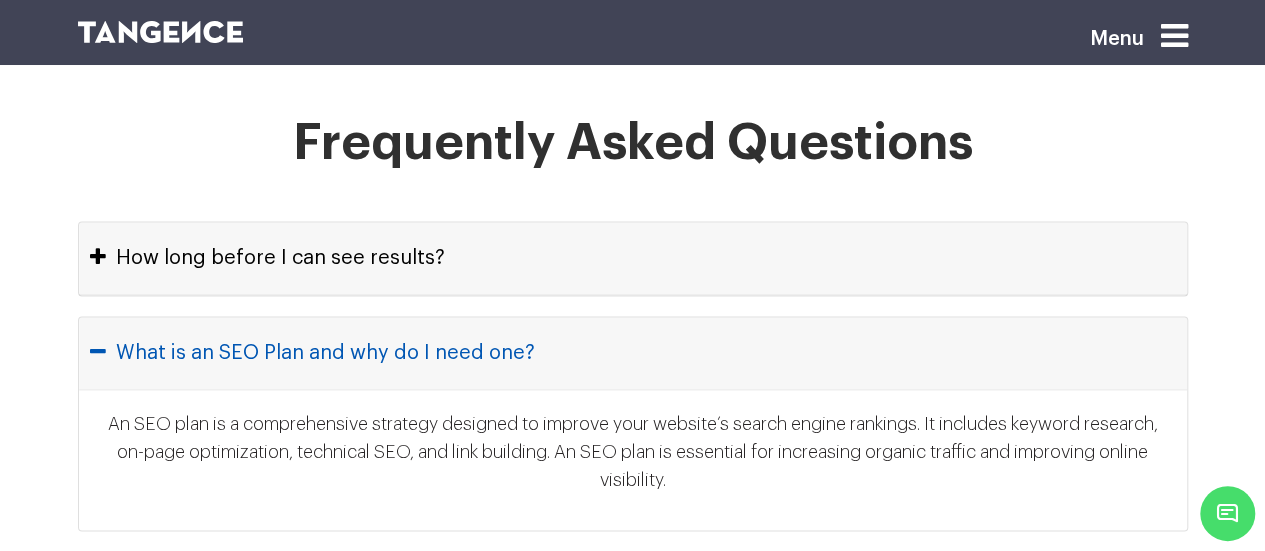 scroll, scrollTop: 8888, scrollLeft: 0, axis: vertical 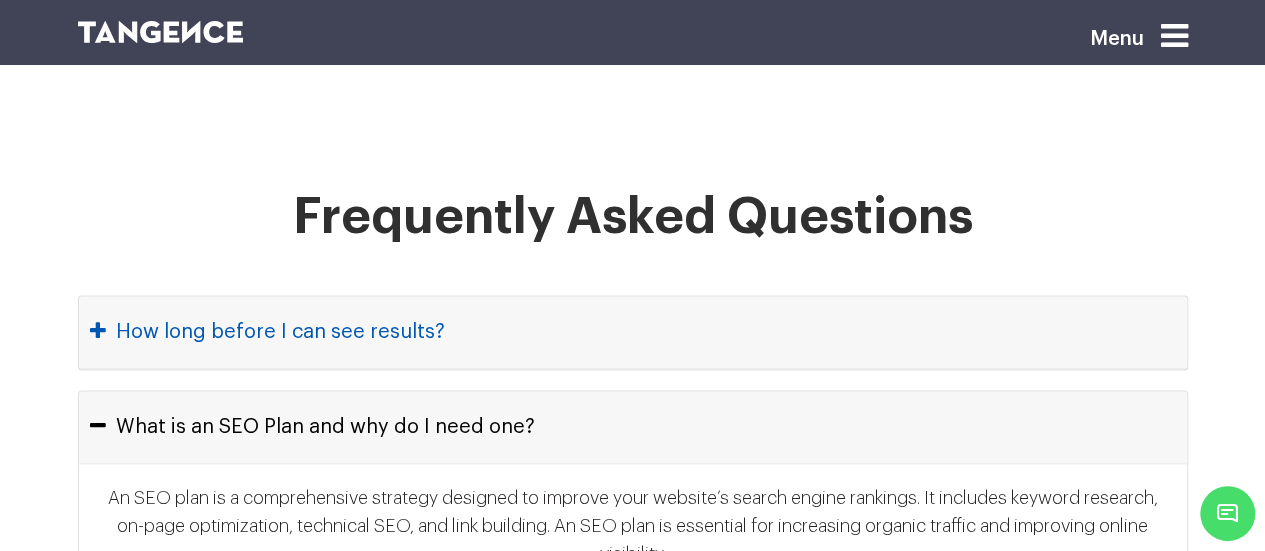 click on "How long before I can see results?" at bounding box center (633, 332) 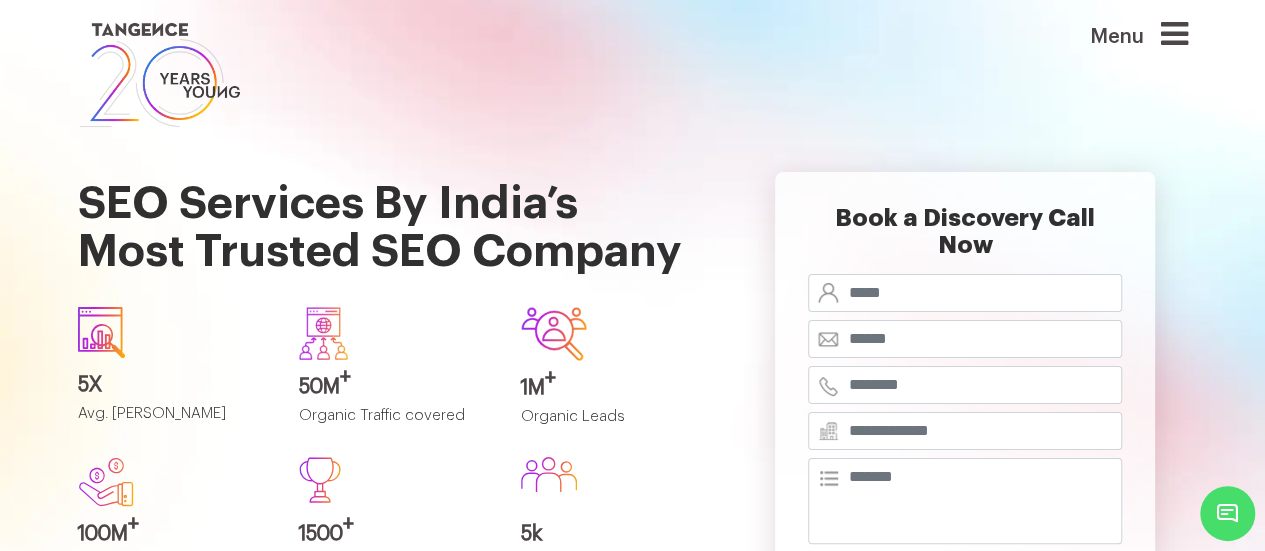 scroll, scrollTop: 0, scrollLeft: 0, axis: both 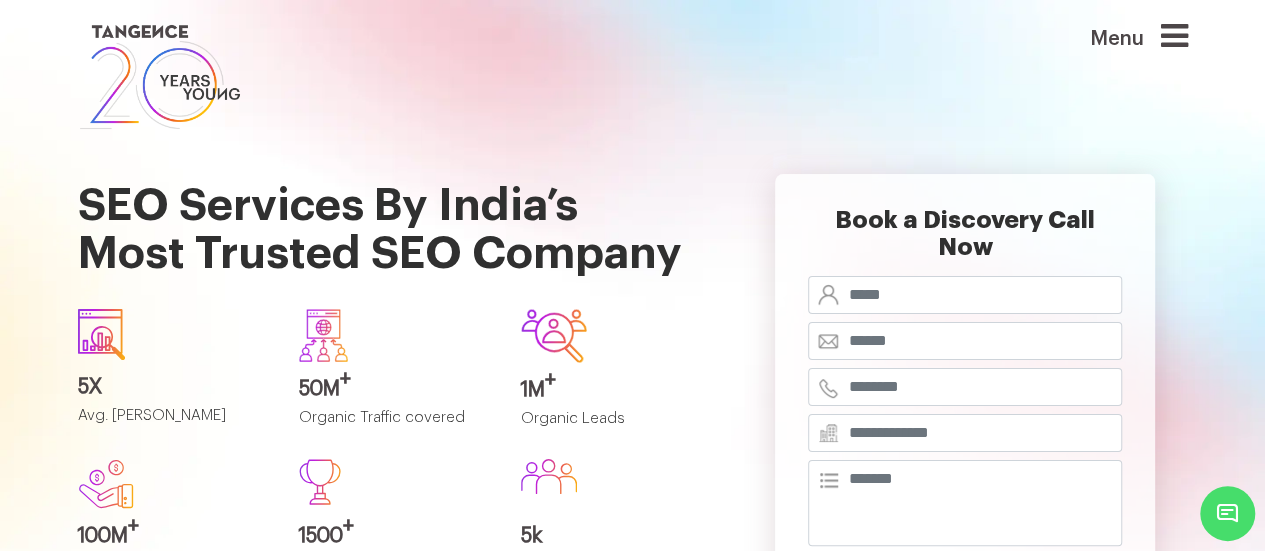 click at bounding box center [1174, 36] 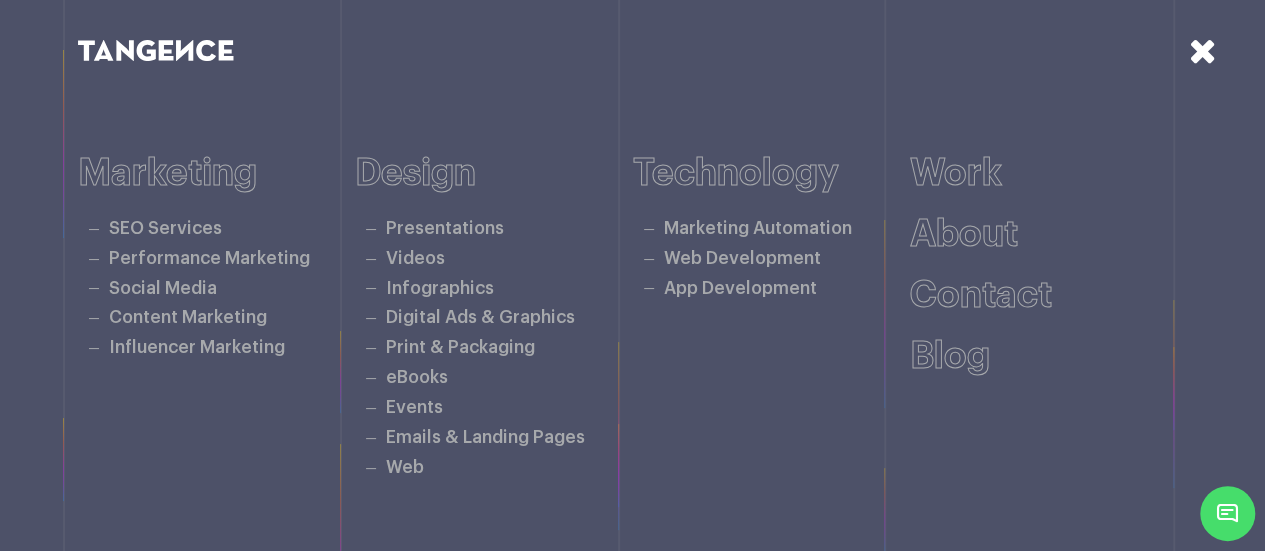 click at bounding box center [1203, 50] 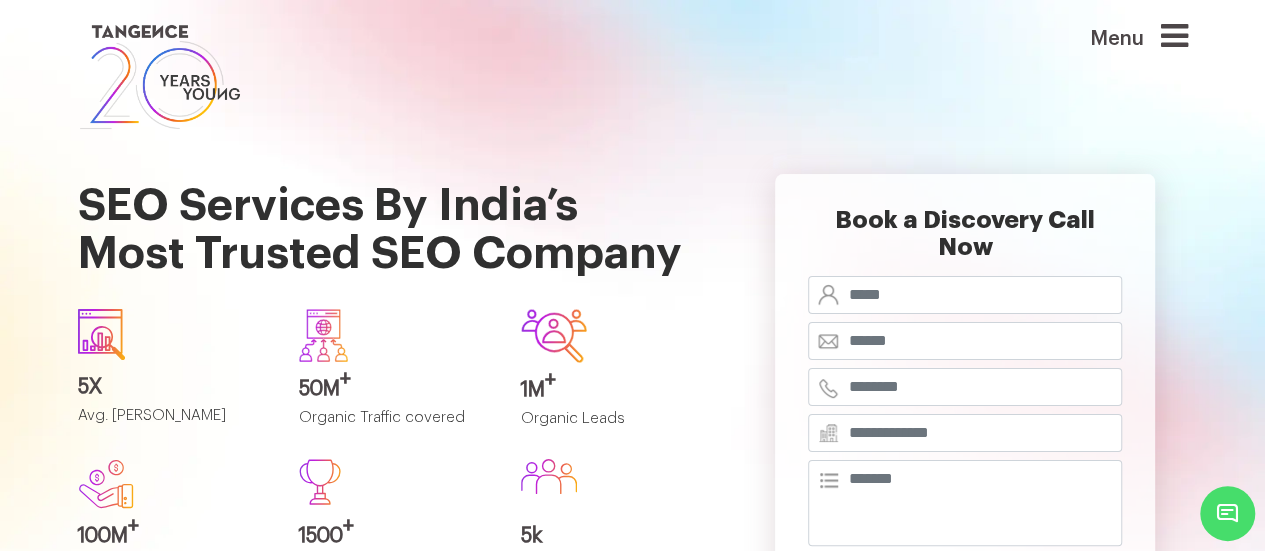 click at bounding box center [1174, 36] 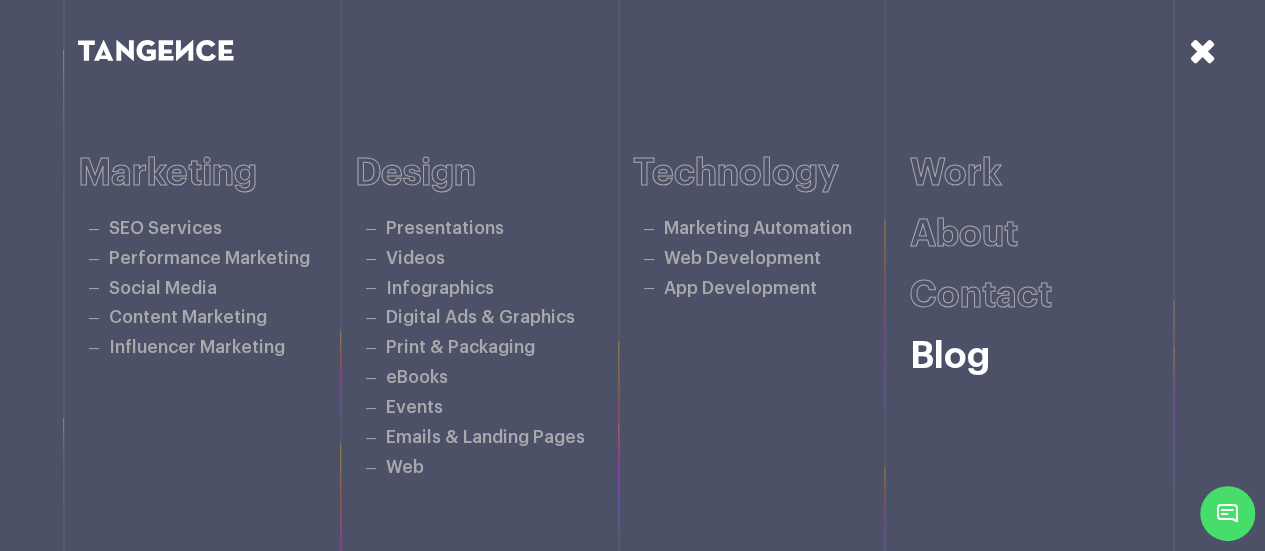 click on "Blog" at bounding box center [950, 356] 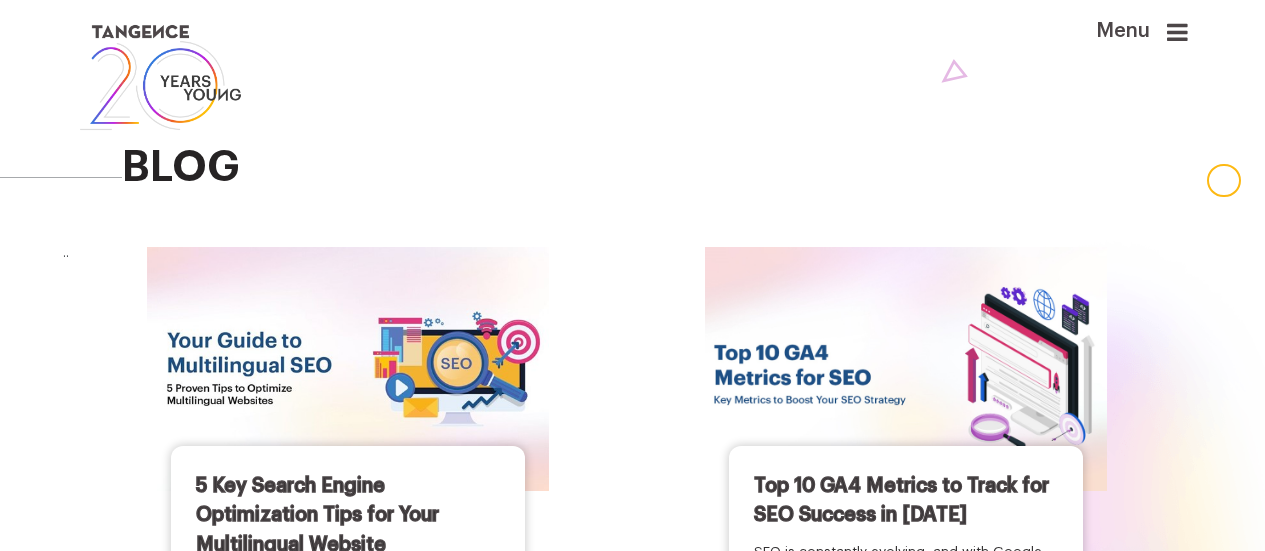 scroll, scrollTop: 0, scrollLeft: 0, axis: both 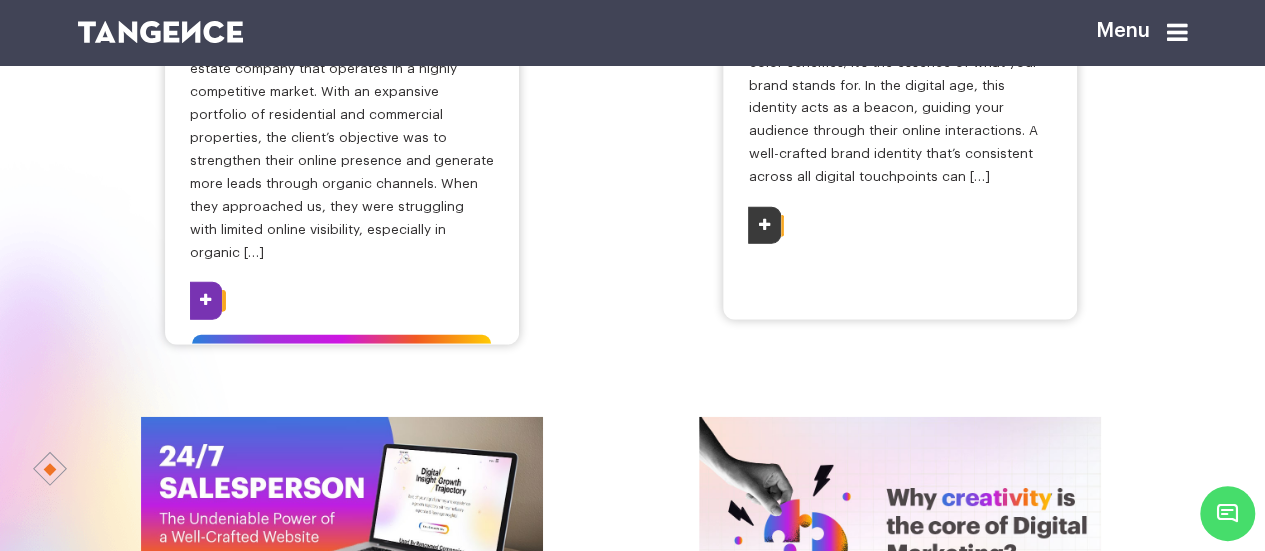 click at bounding box center [206, 300] 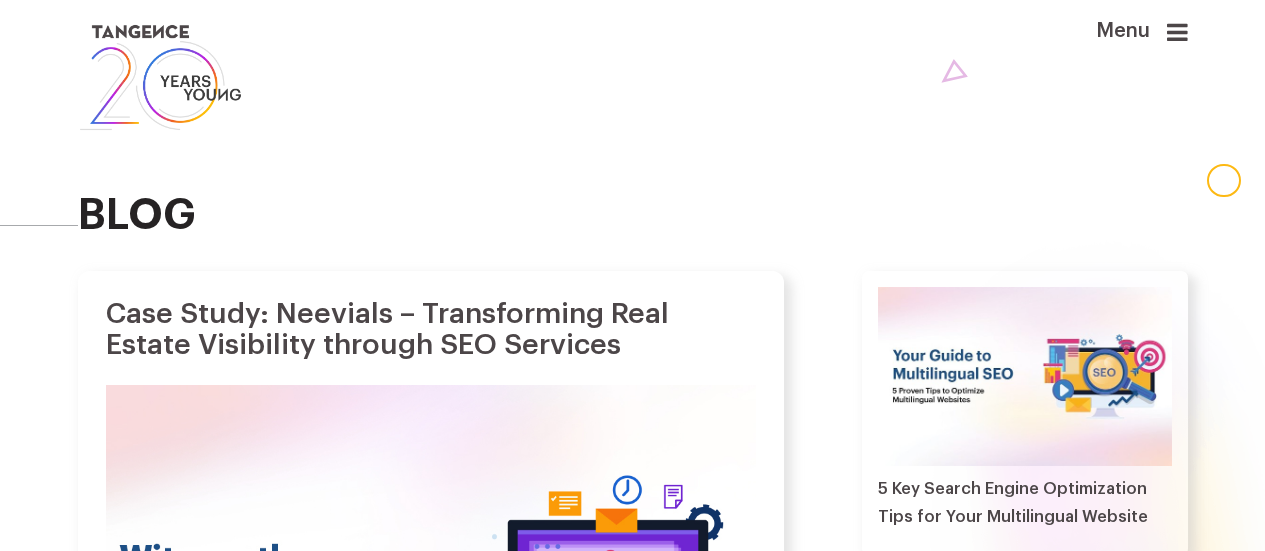 scroll, scrollTop: 106, scrollLeft: 0, axis: vertical 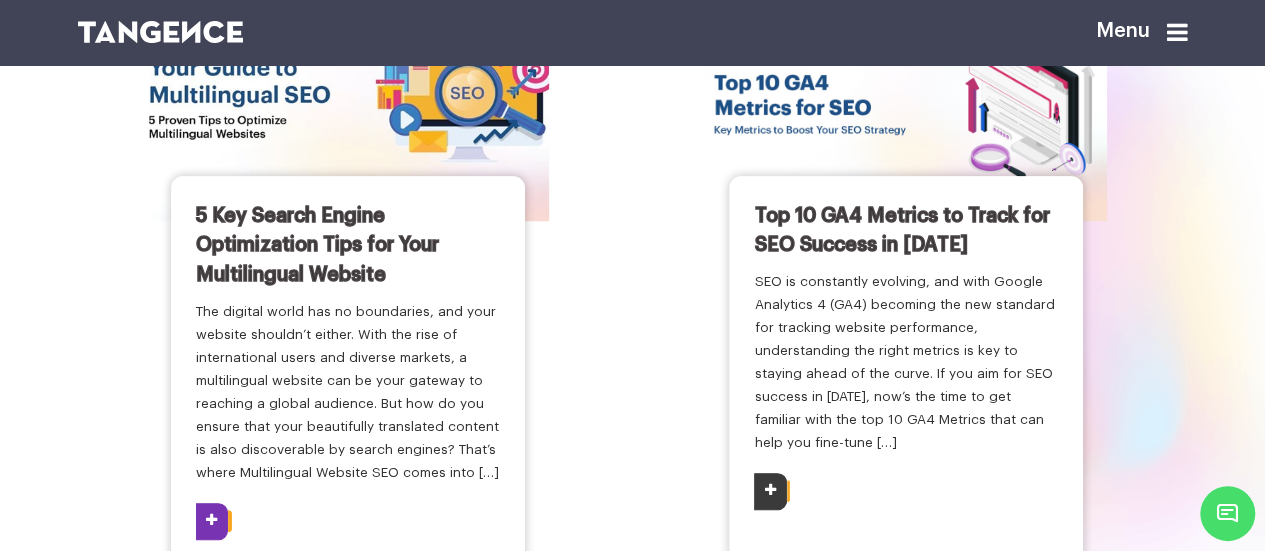 click at bounding box center [348, 99] 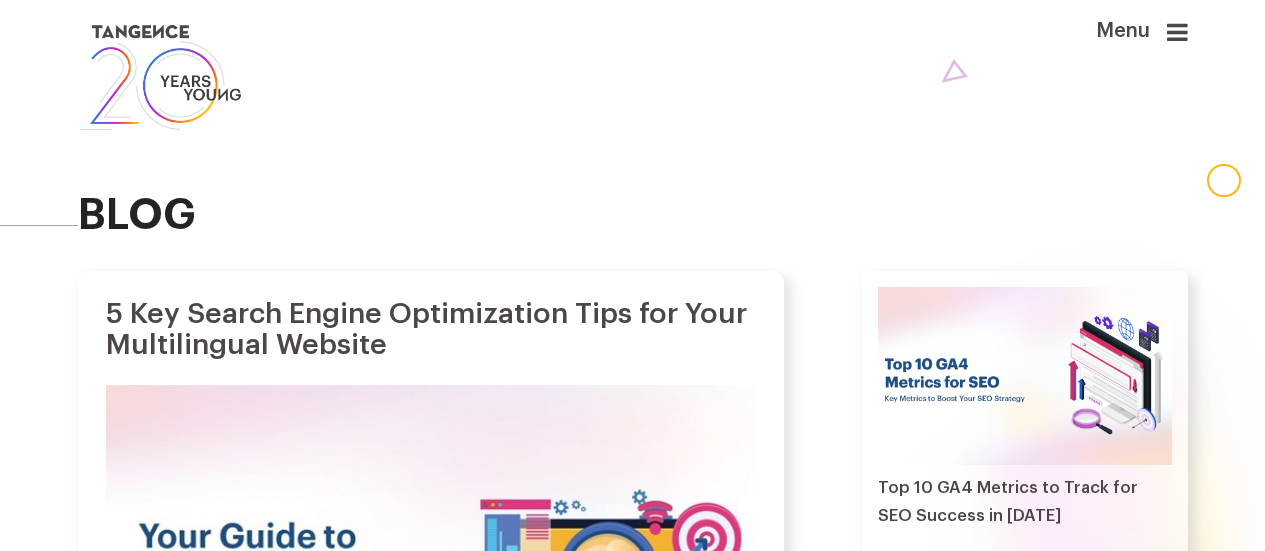 scroll, scrollTop: 0, scrollLeft: 0, axis: both 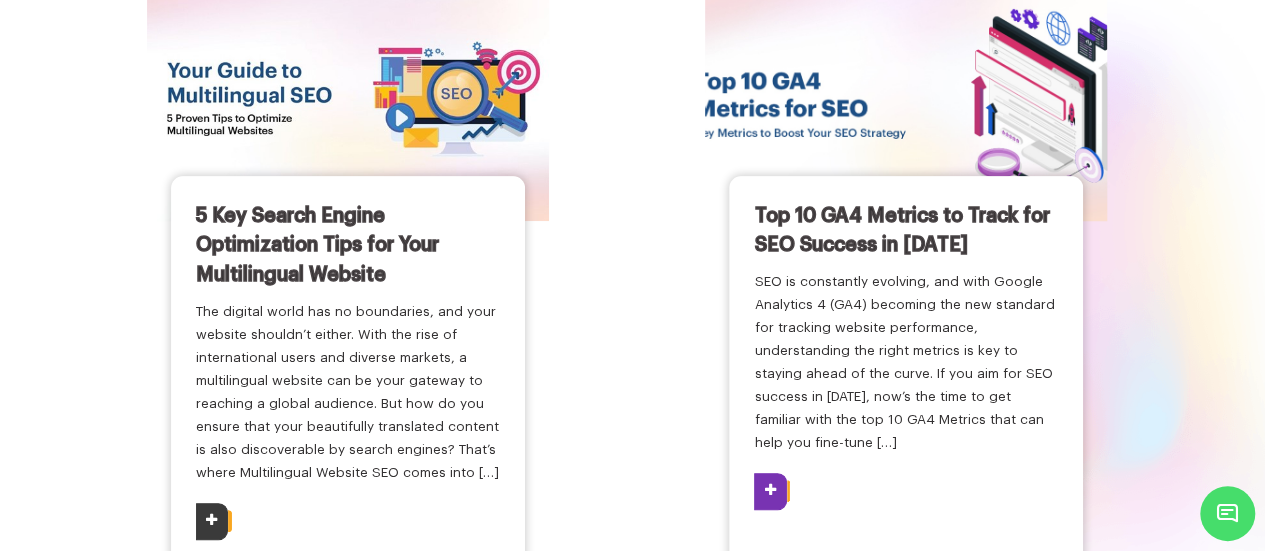 click on "Top 10 GA4 Metrics to Track for SEO Success in [DATE]
SEO is constantly evolving, and with Google Analytics 4 (GA4) becoming the new standard for tracking website performance, understanding the right metrics is key to staying ahead of the curve. If you aim for SEO success in [DATE], now’s the time to get familiar with the top 10 GA4 Metrics that can help you fine-tune […]" at bounding box center [906, 381] 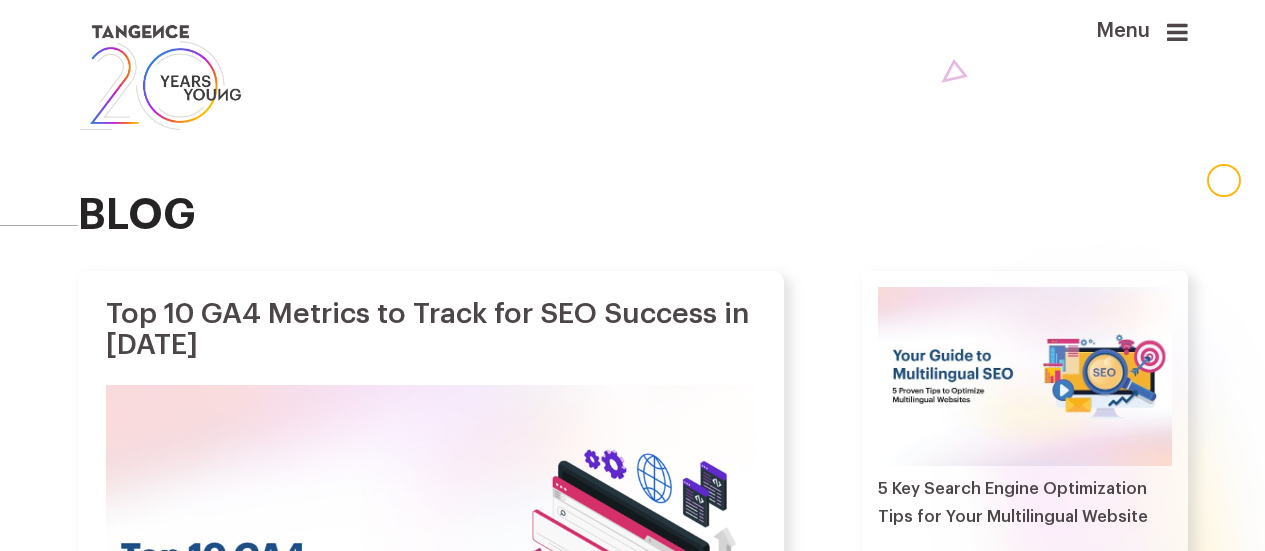 scroll, scrollTop: 0, scrollLeft: 0, axis: both 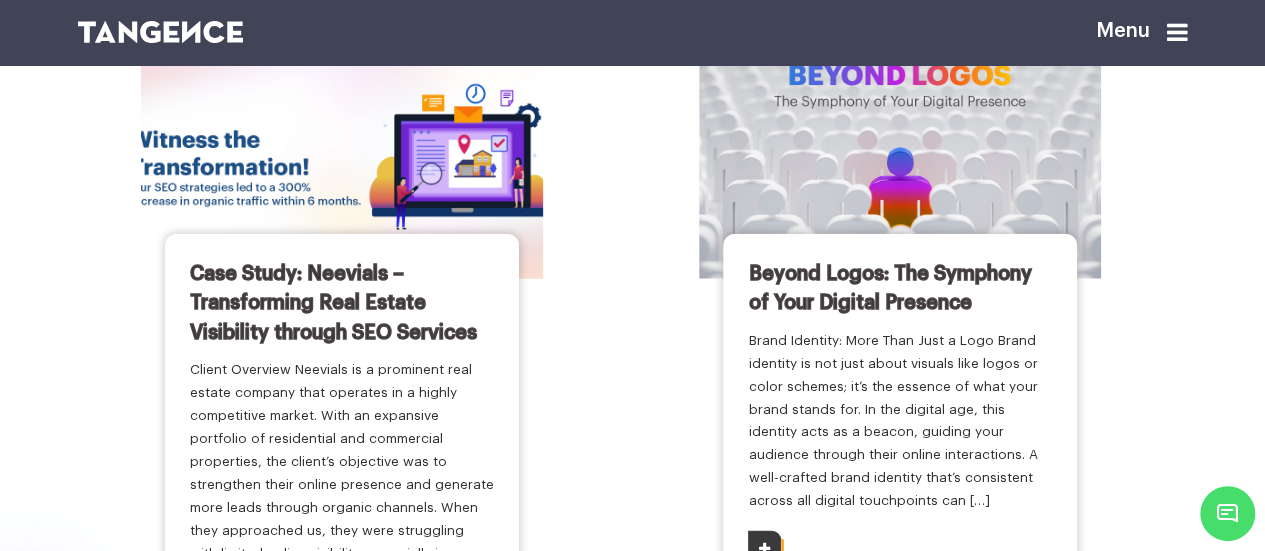click at bounding box center [342, 157] 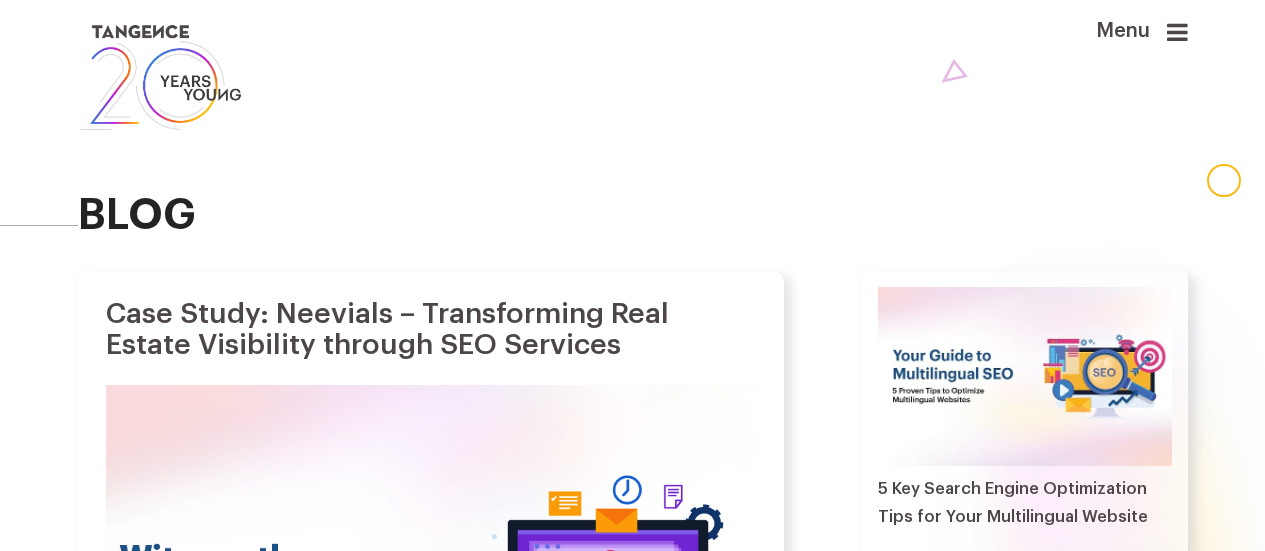 scroll, scrollTop: 0, scrollLeft: 0, axis: both 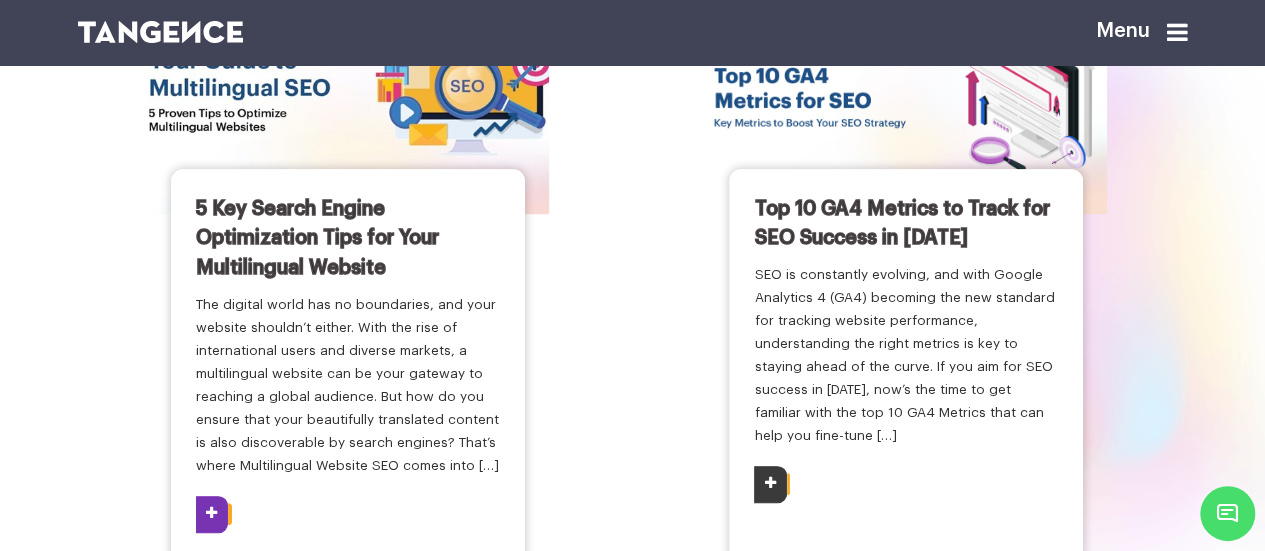 click at bounding box center (348, 92) 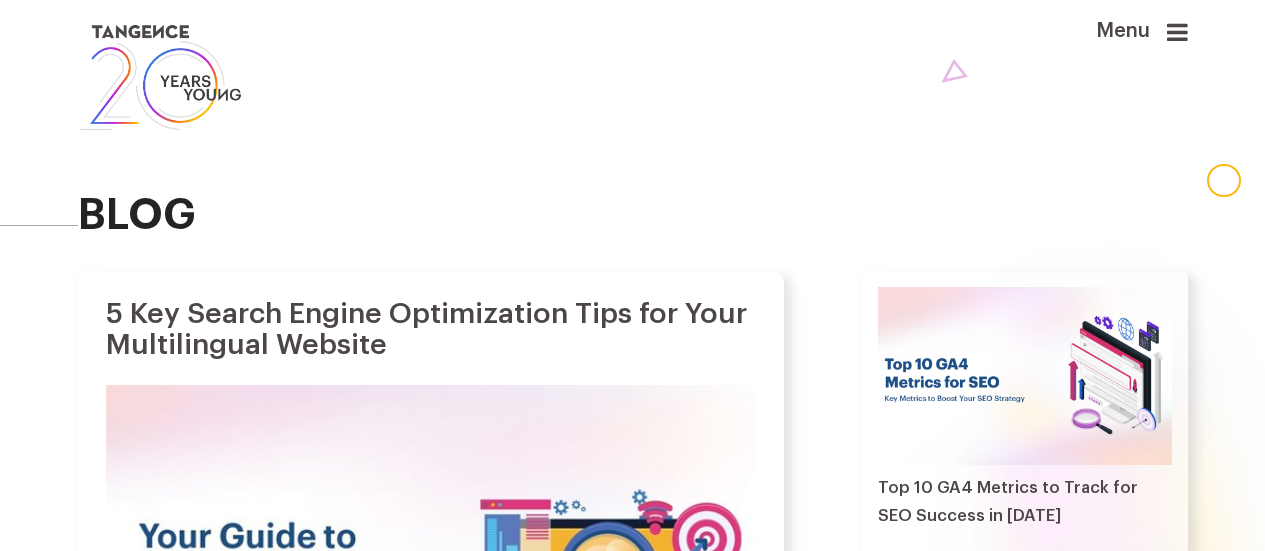 scroll, scrollTop: 0, scrollLeft: 0, axis: both 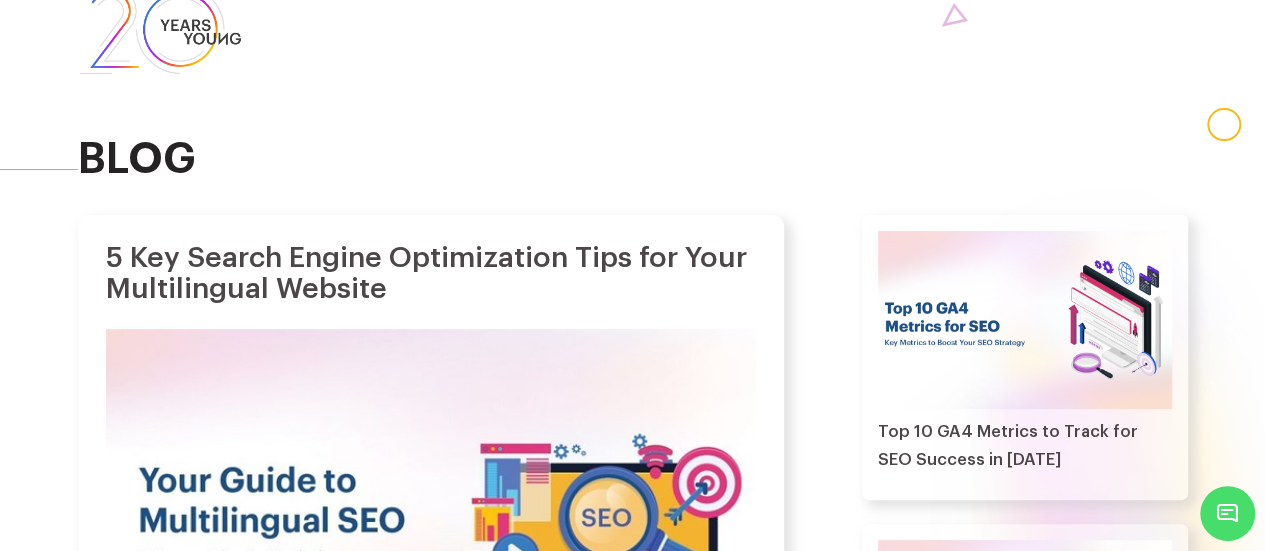 drag, startPoint x: 290, startPoint y: 296, endPoint x: 218, endPoint y: 311, distance: 73.545906 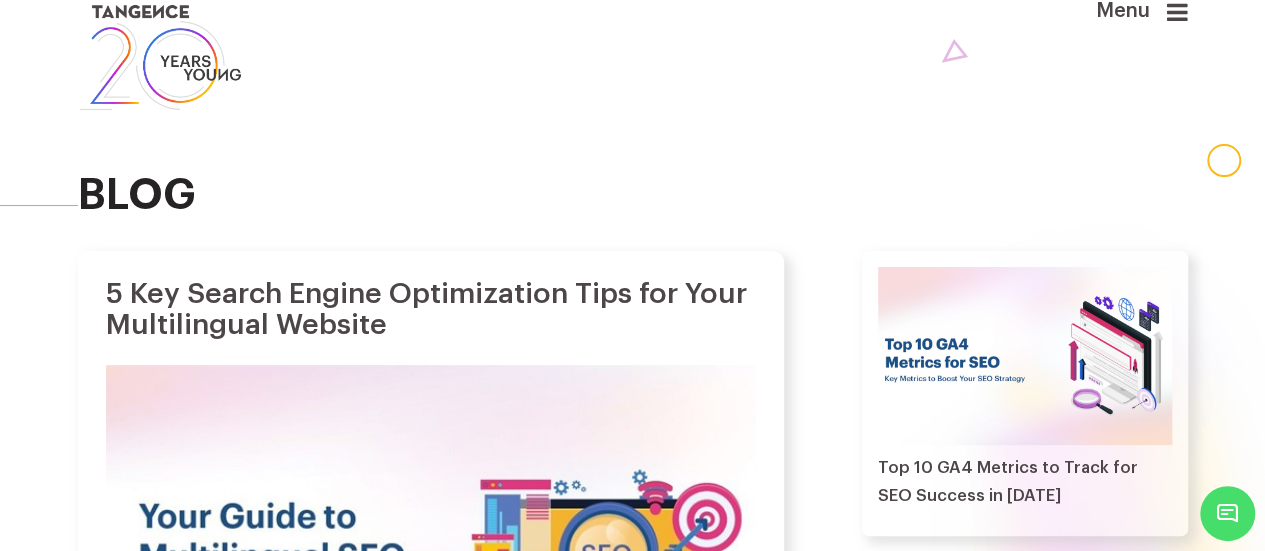 scroll, scrollTop: 0, scrollLeft: 0, axis: both 